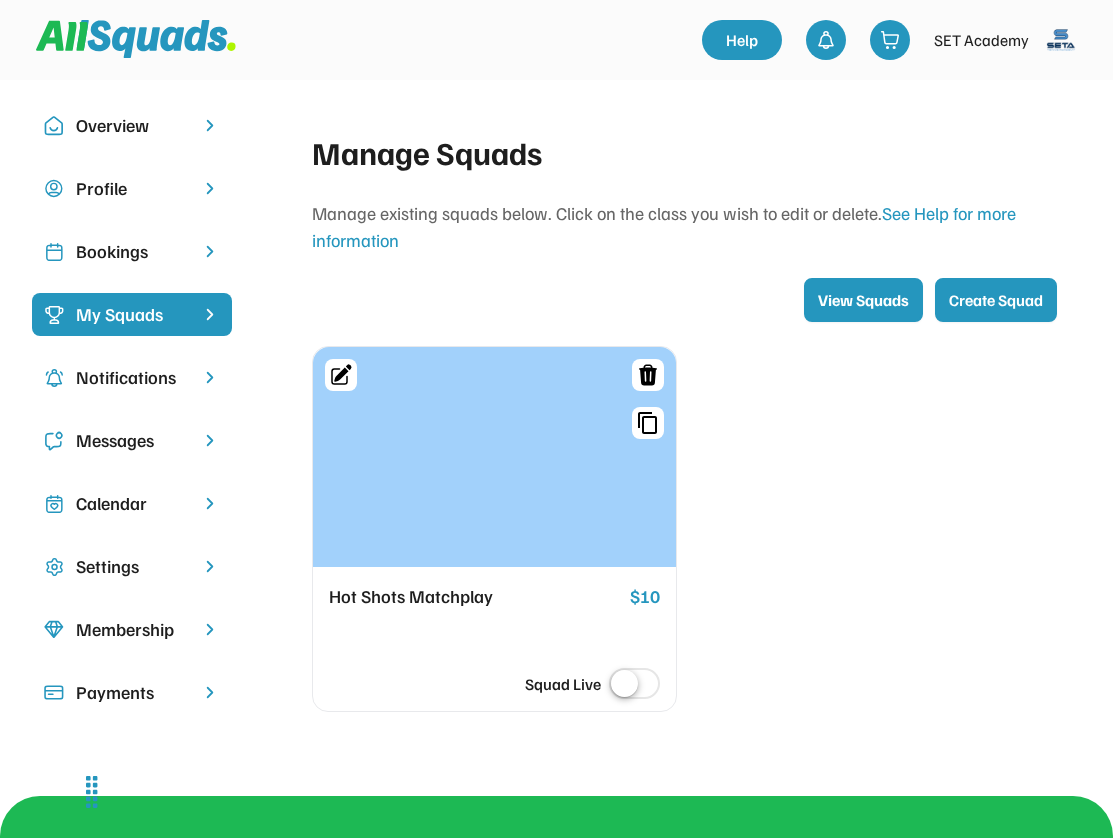 scroll, scrollTop: 35, scrollLeft: 0, axis: vertical 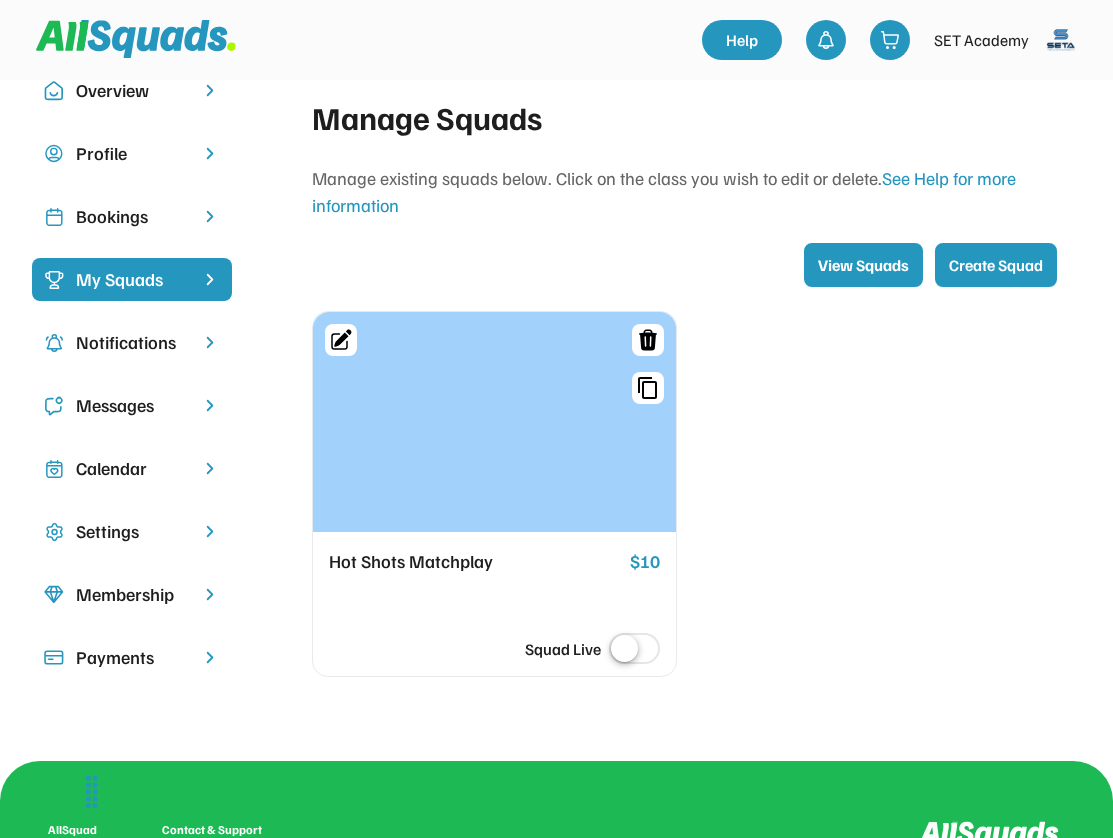 click on "Payments" at bounding box center (132, 657) 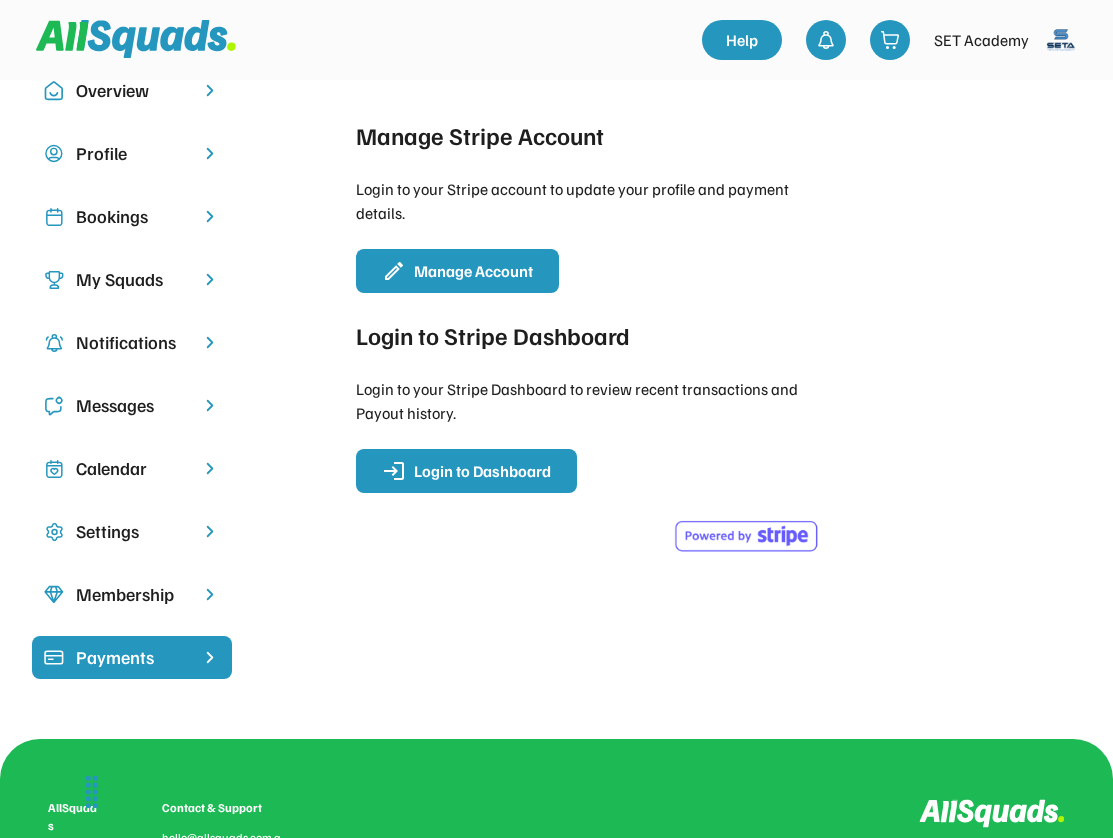click on "My Squads" at bounding box center (132, 279) 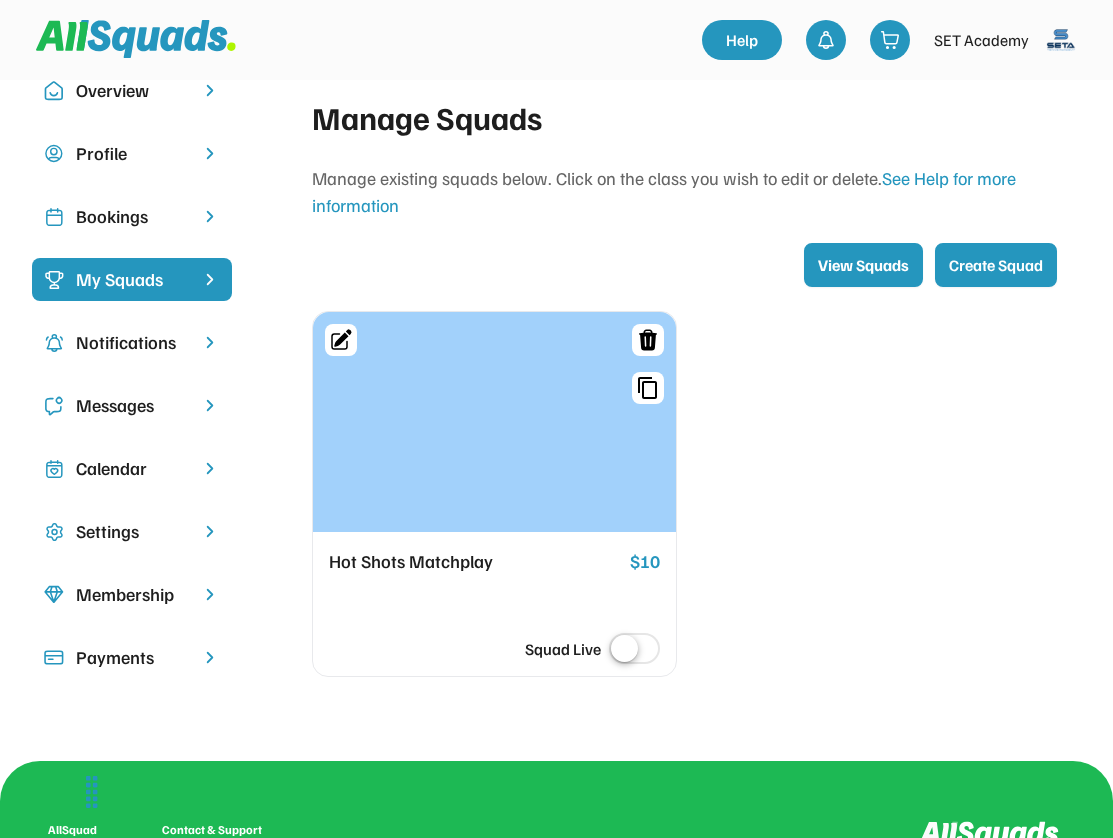 click on "View Squads" at bounding box center [863, 265] 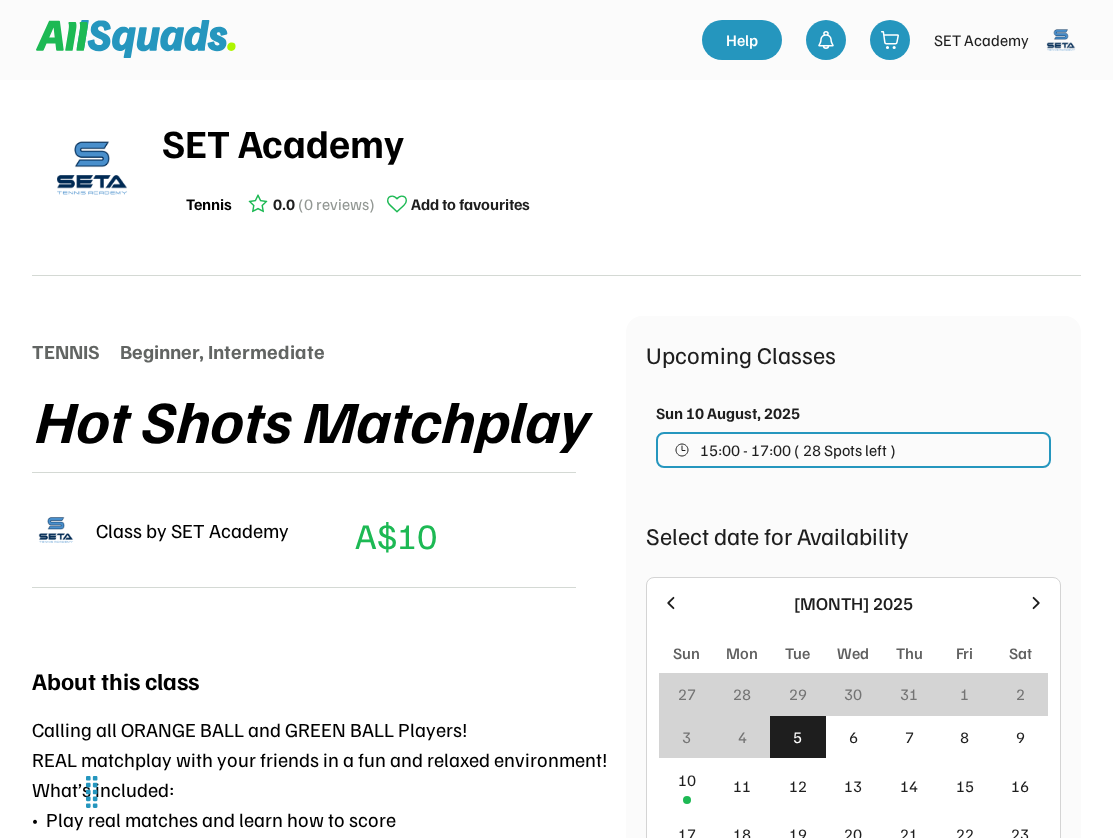 scroll, scrollTop: 0, scrollLeft: 0, axis: both 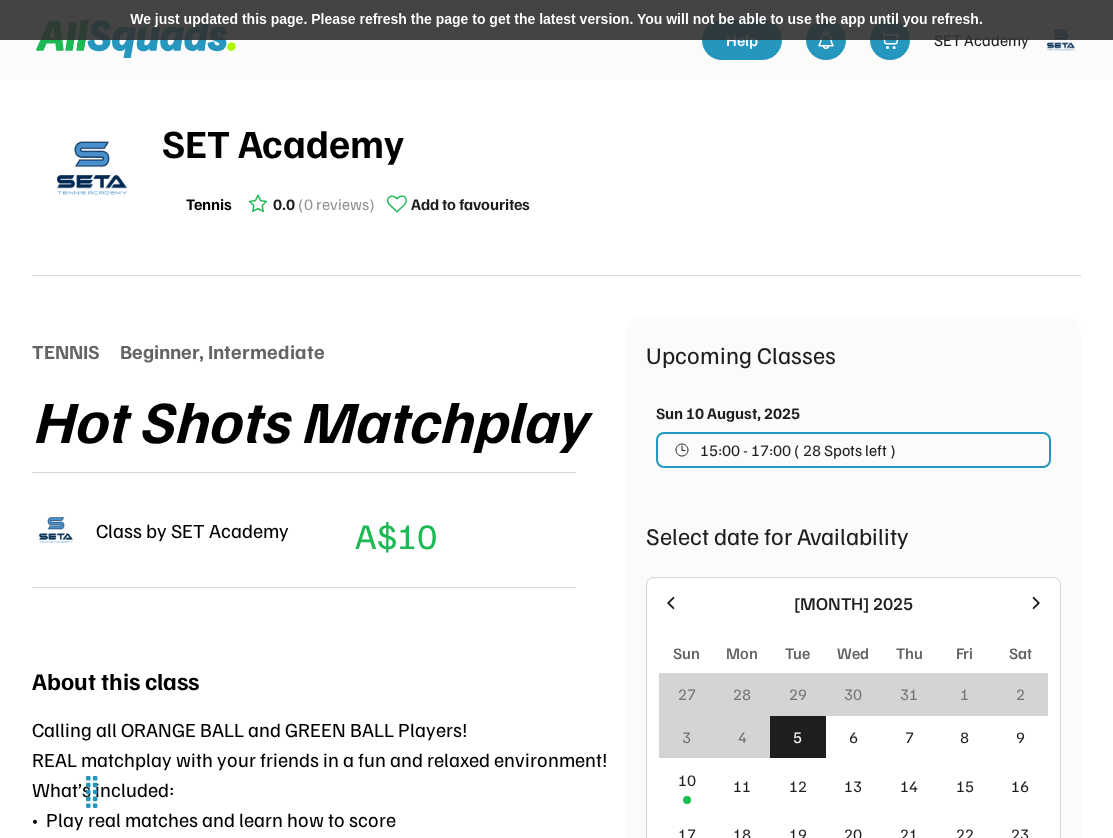 click on "Tennis 0.0 (0 reviews) Add to favourites" at bounding box center [621, 204] 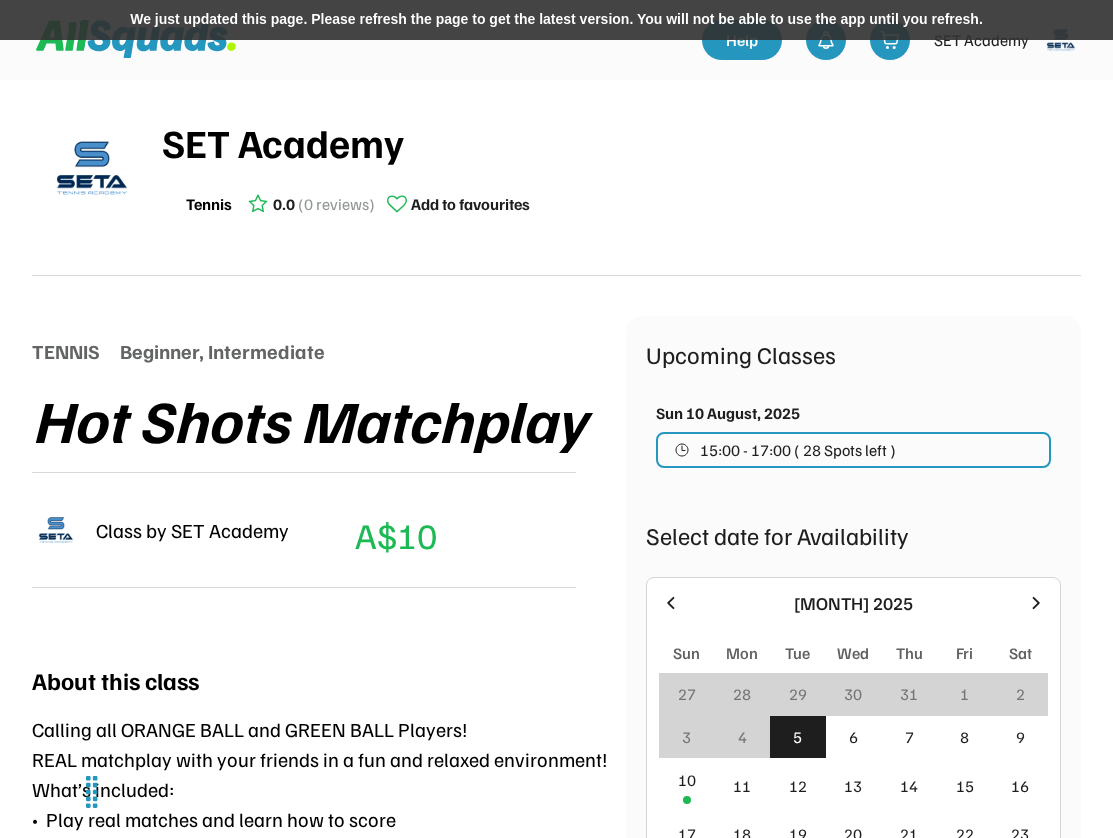 scroll, scrollTop: 0, scrollLeft: 0, axis: both 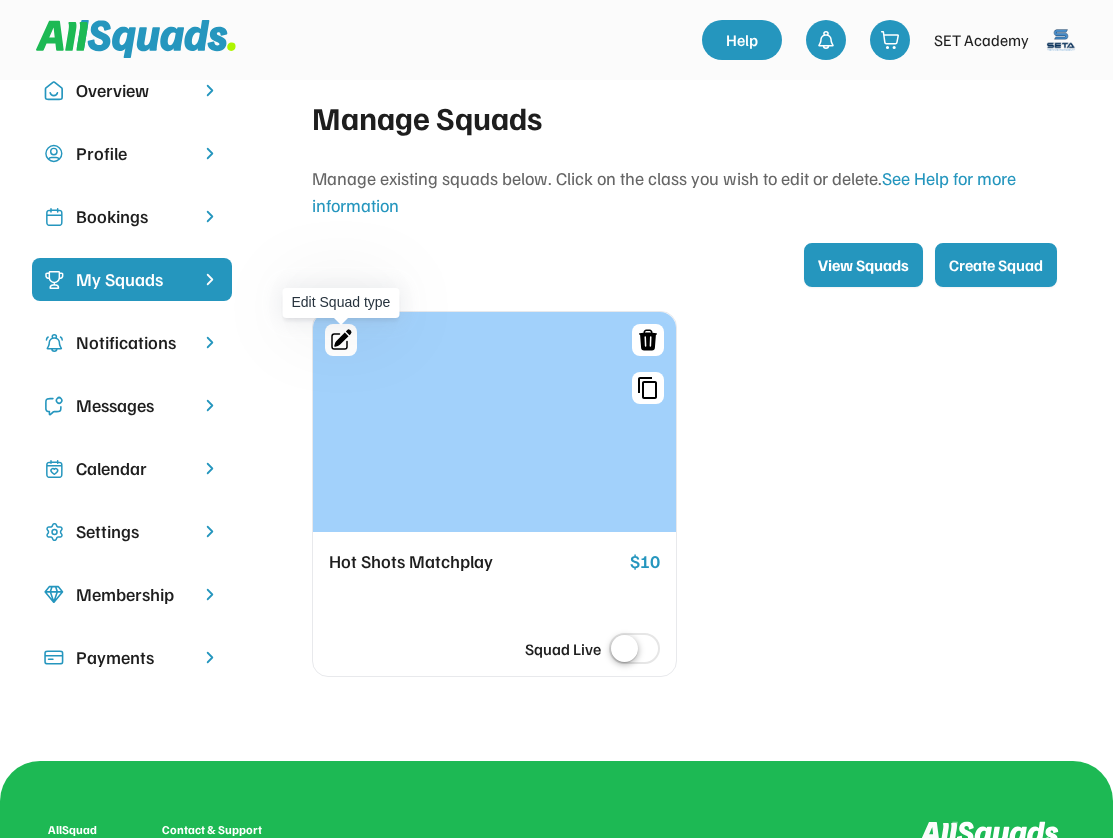 click 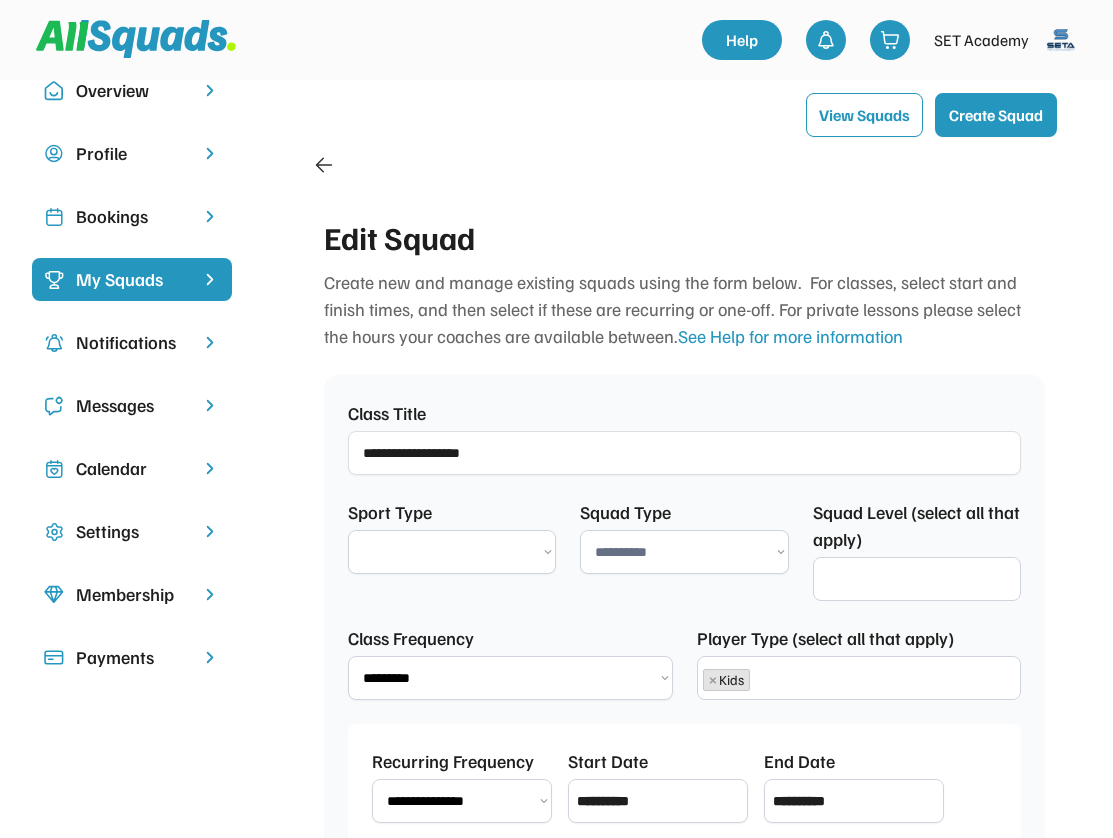 select on "****" 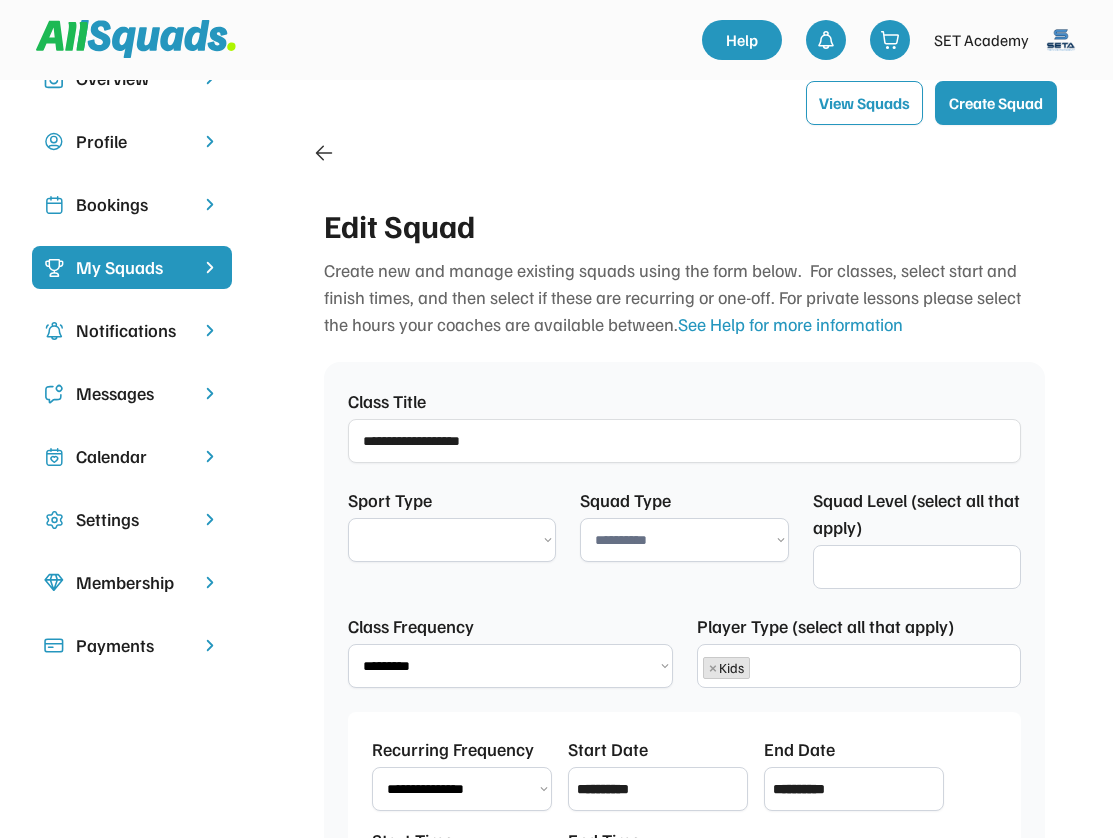 scroll, scrollTop: 14, scrollLeft: 0, axis: vertical 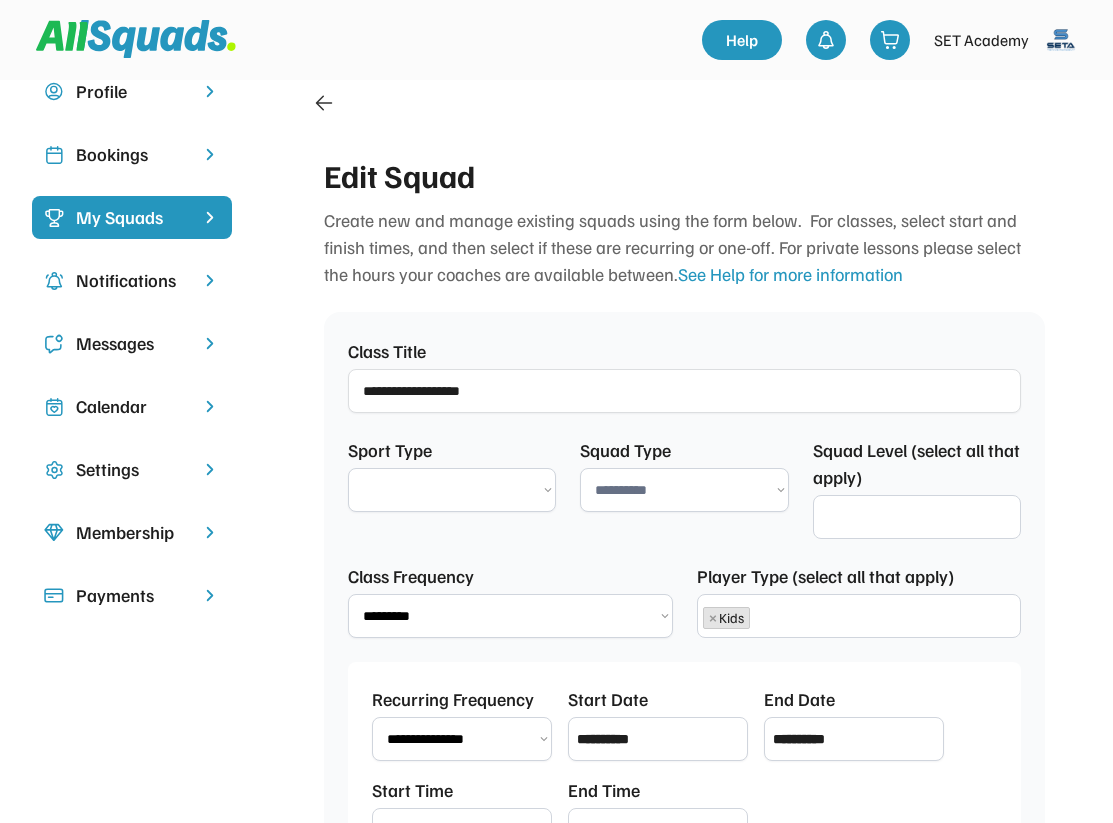 select on "**********" 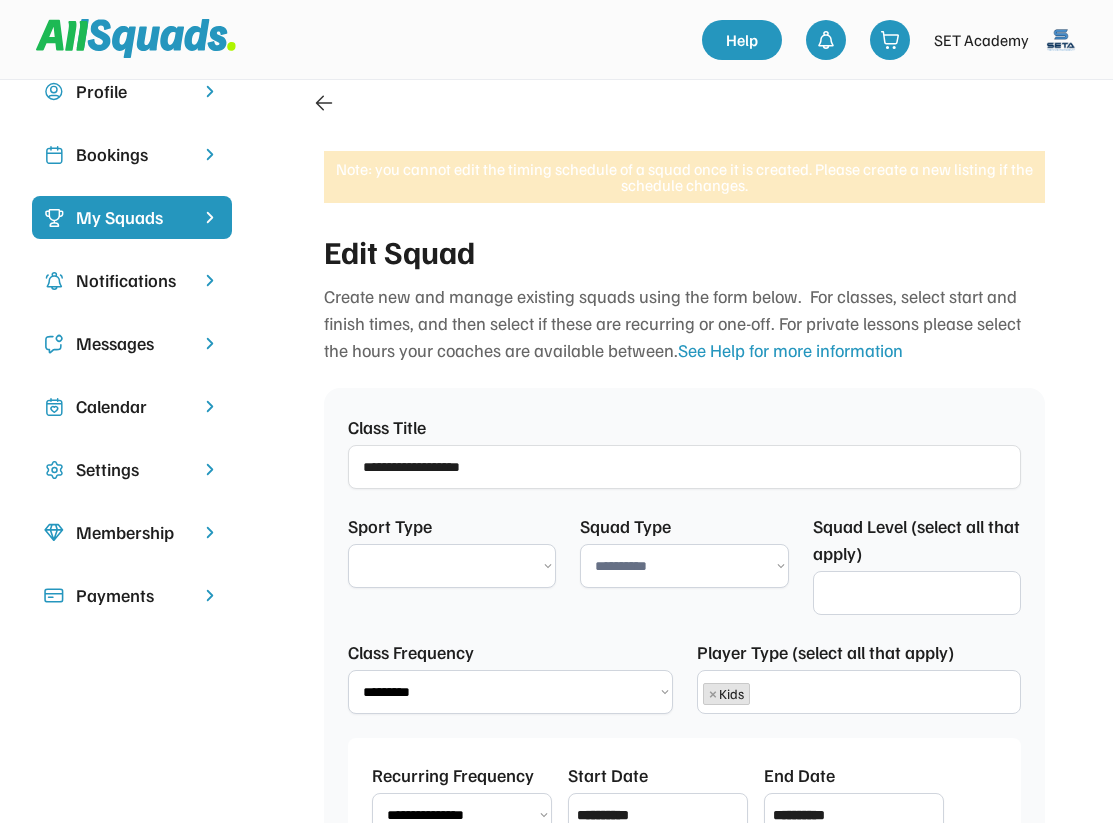 select 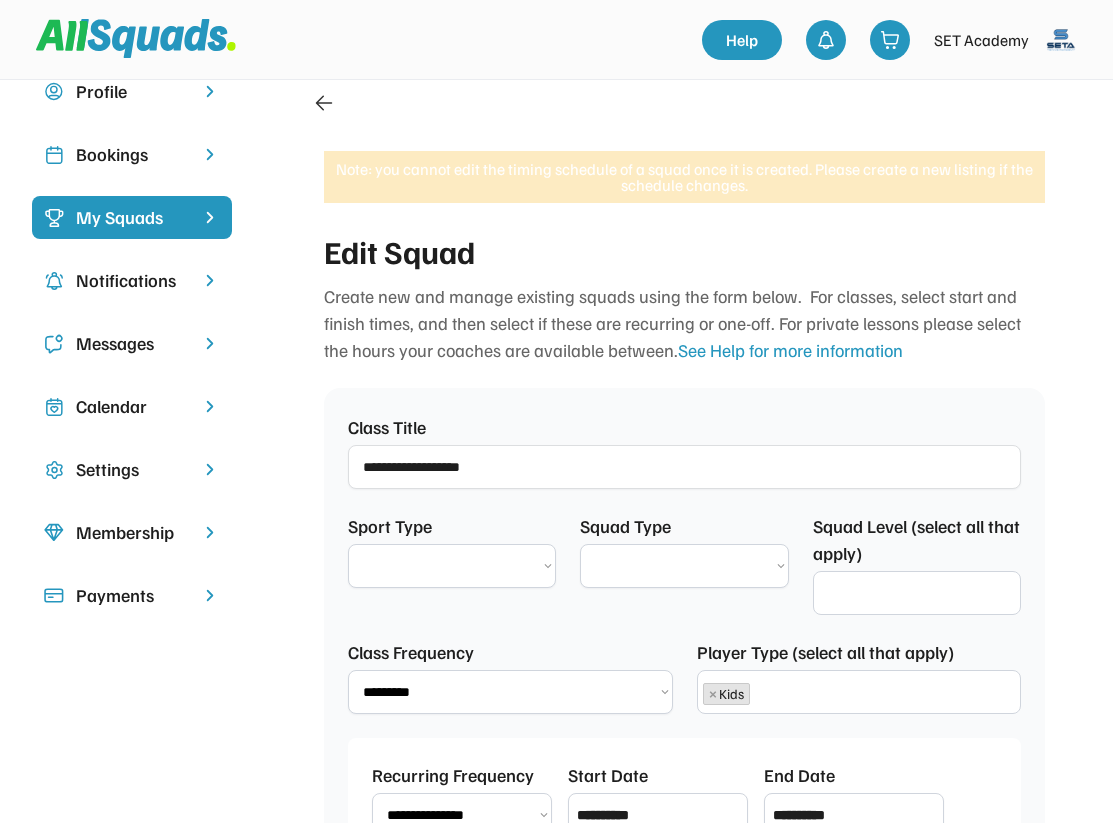 scroll, scrollTop: 104, scrollLeft: 0, axis: vertical 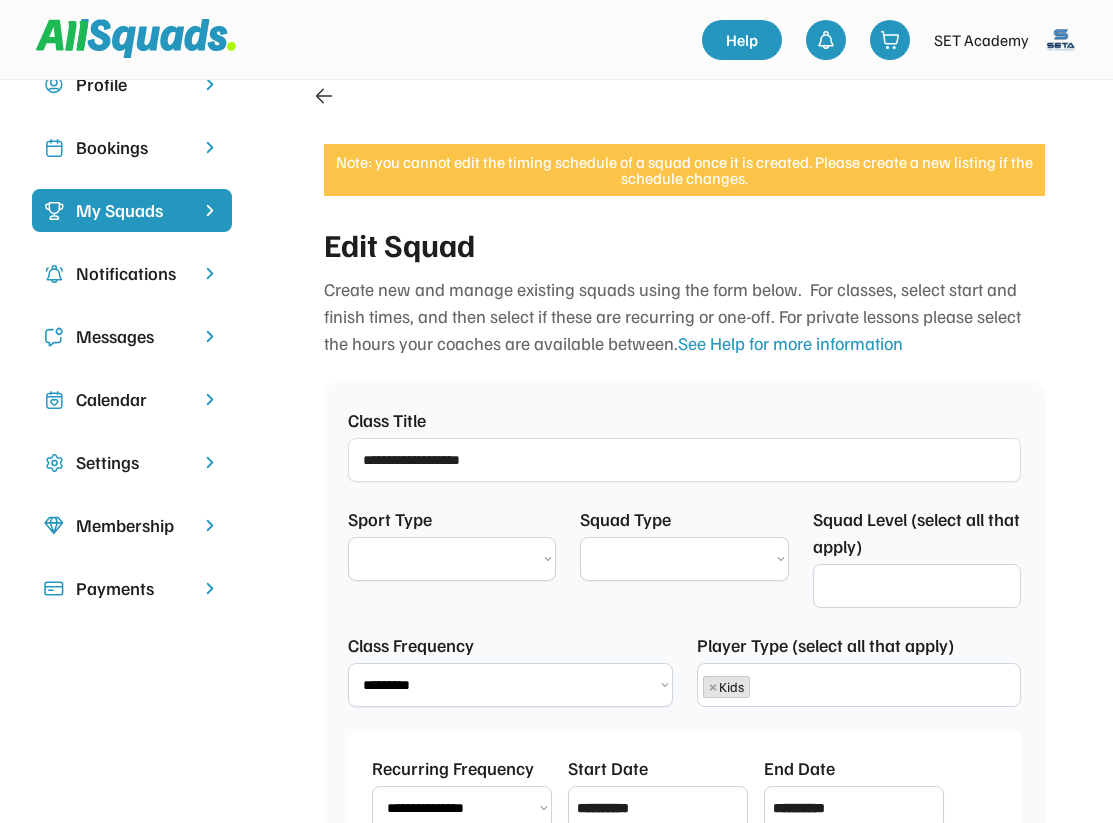 select on "**********" 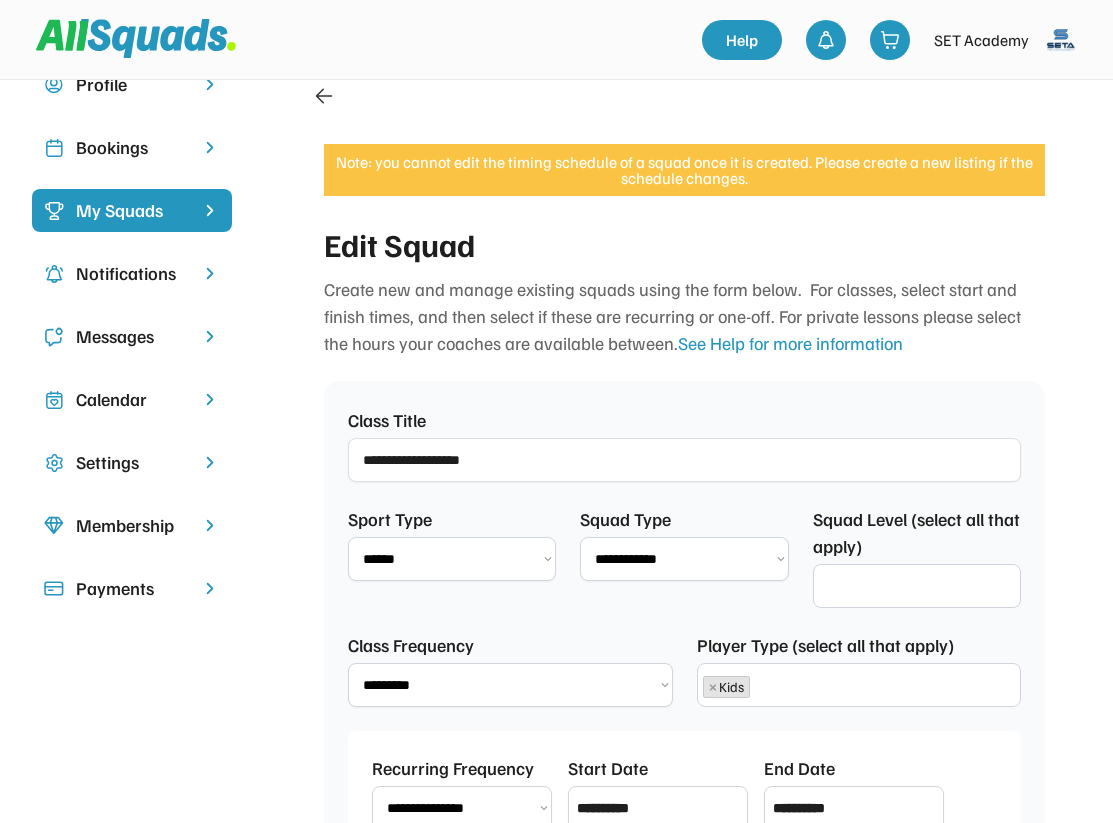 select on "**********" 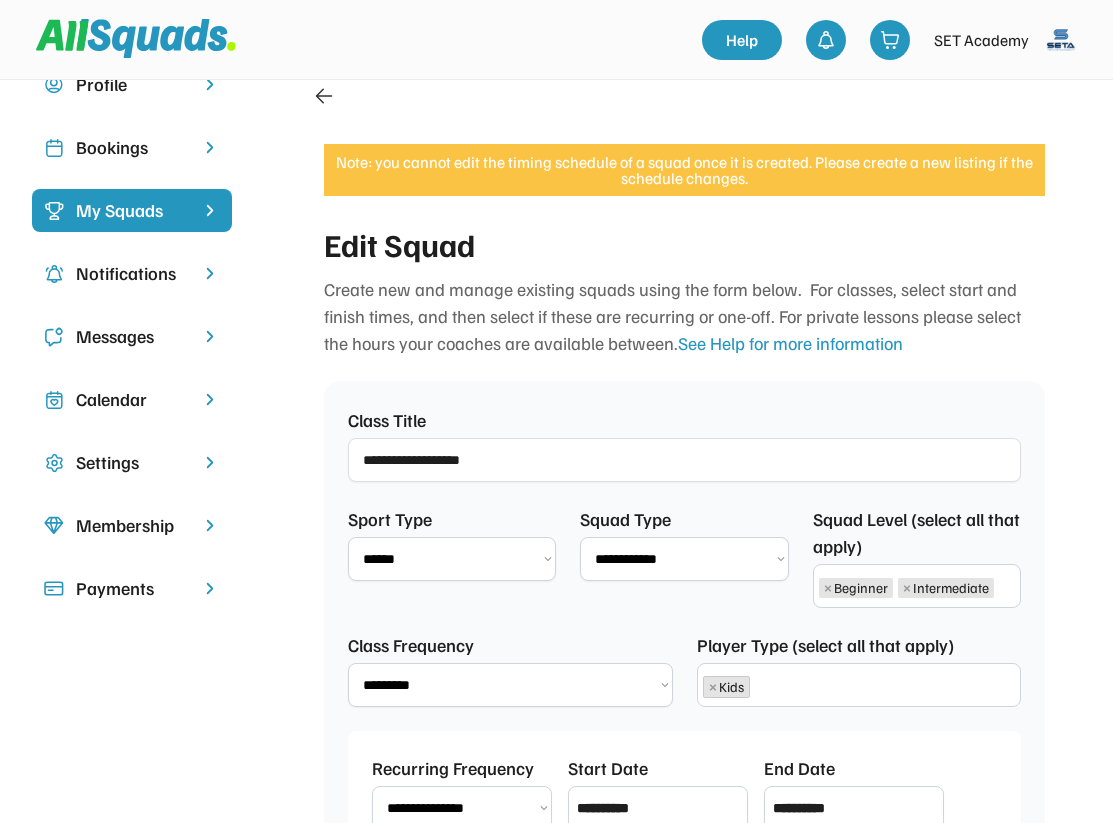 scroll, scrollTop: 14, scrollLeft: 0, axis: vertical 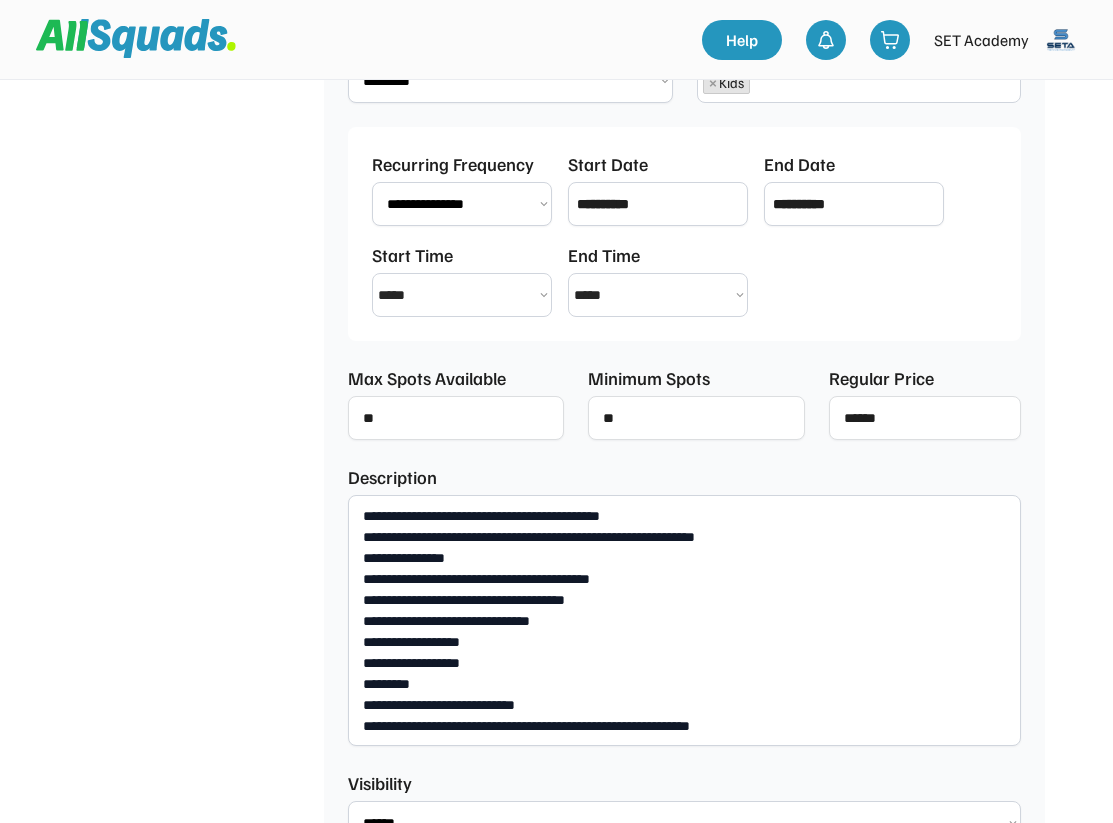 drag, startPoint x: 550, startPoint y: 624, endPoint x: 359, endPoint y: 619, distance: 191.06543 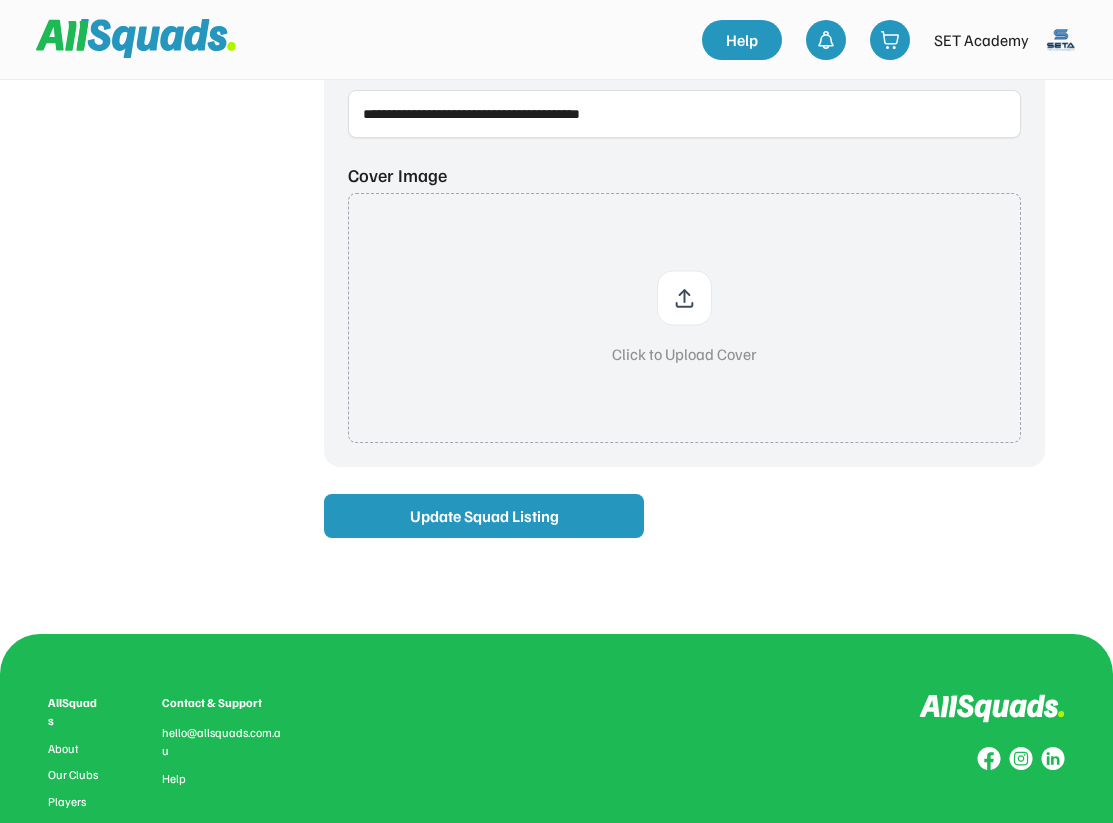 scroll, scrollTop: 1694, scrollLeft: 2, axis: both 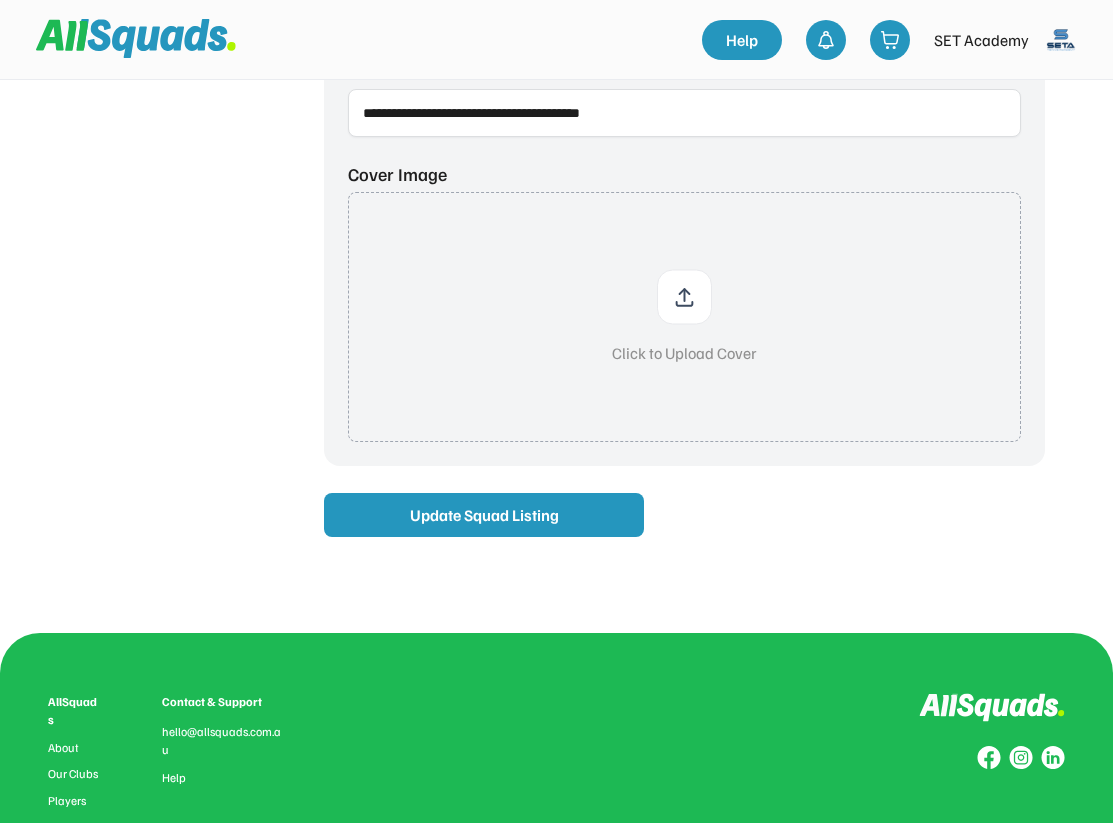 type on "**********" 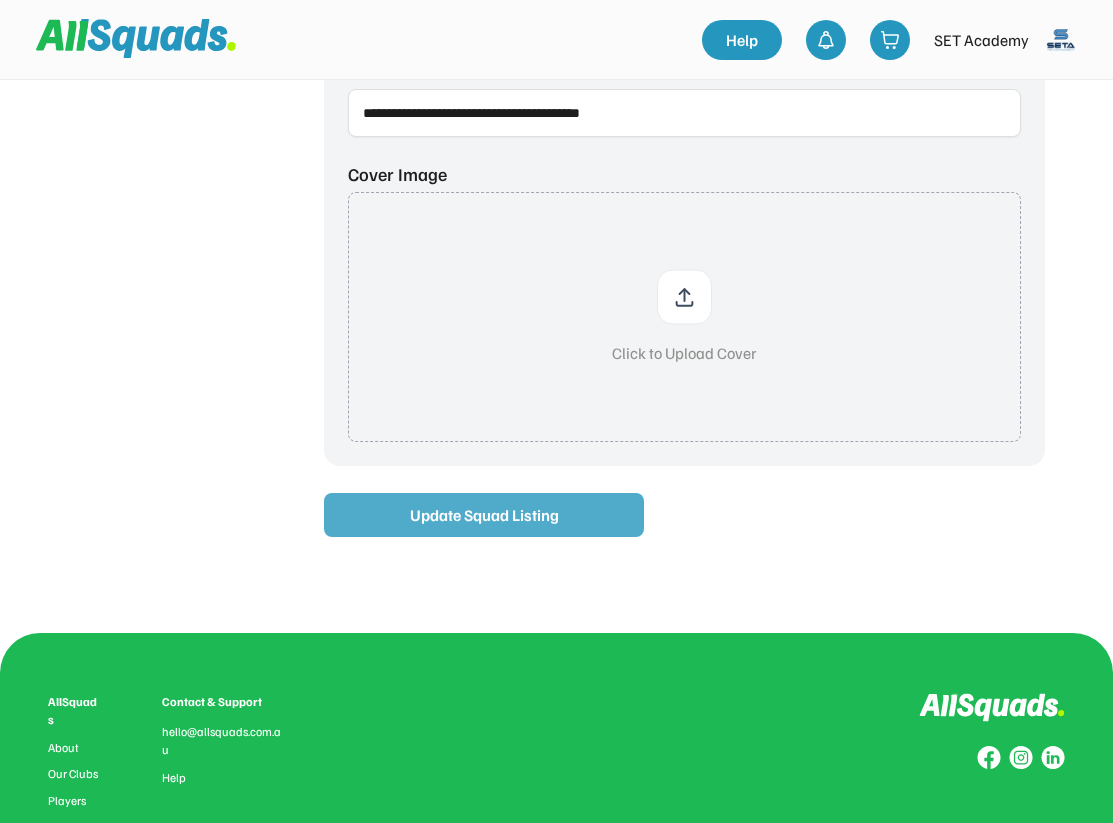 type 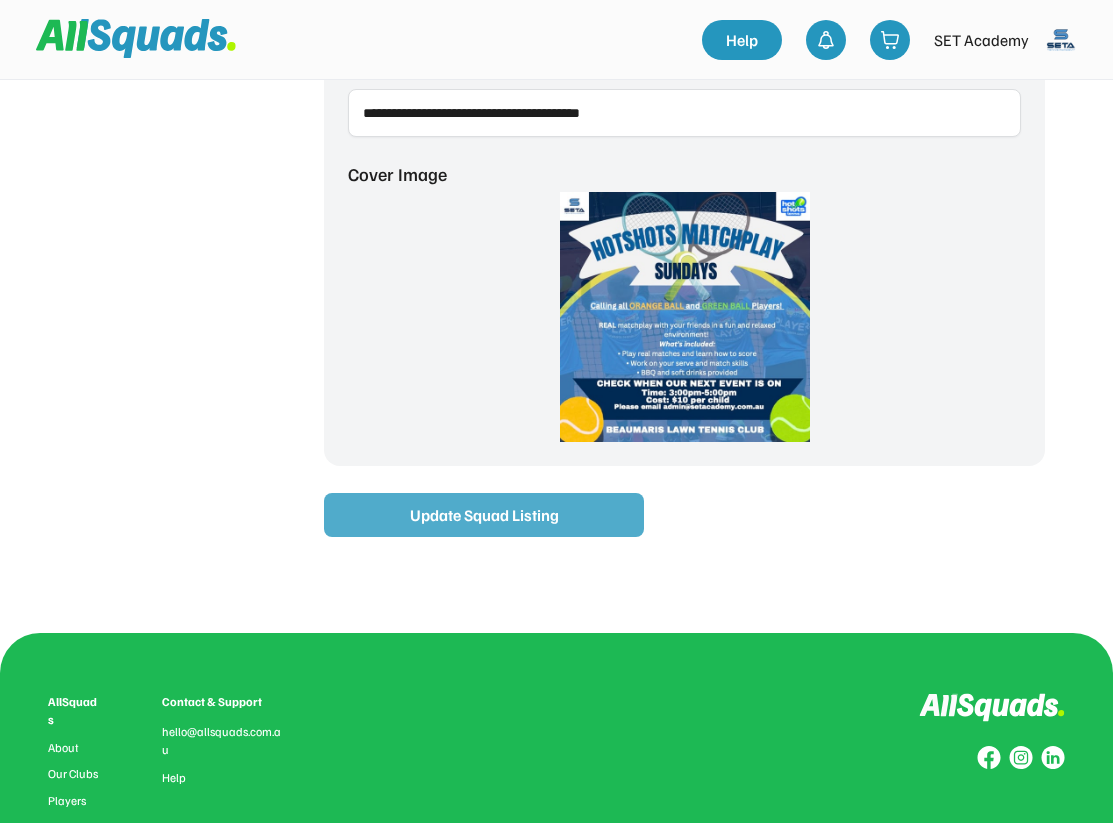 click on "Update Squad Listing" at bounding box center [484, 515] 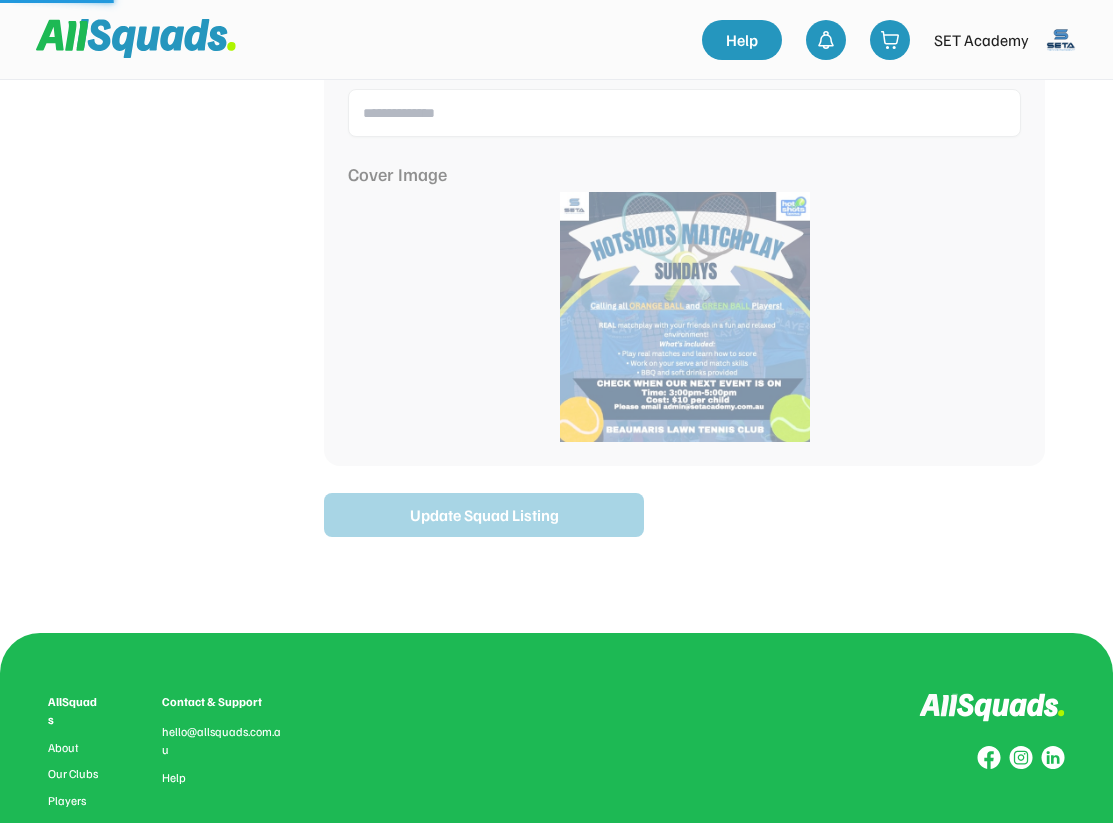type on "**********" 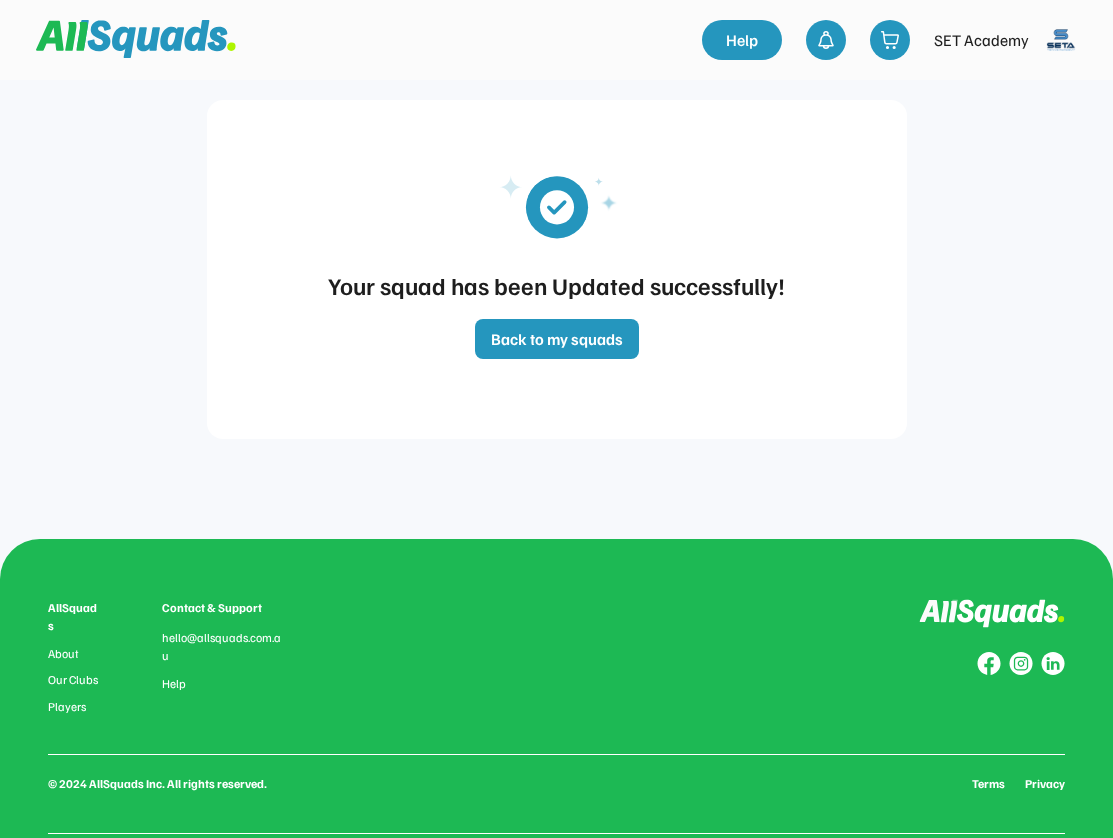 scroll, scrollTop: 0, scrollLeft: 0, axis: both 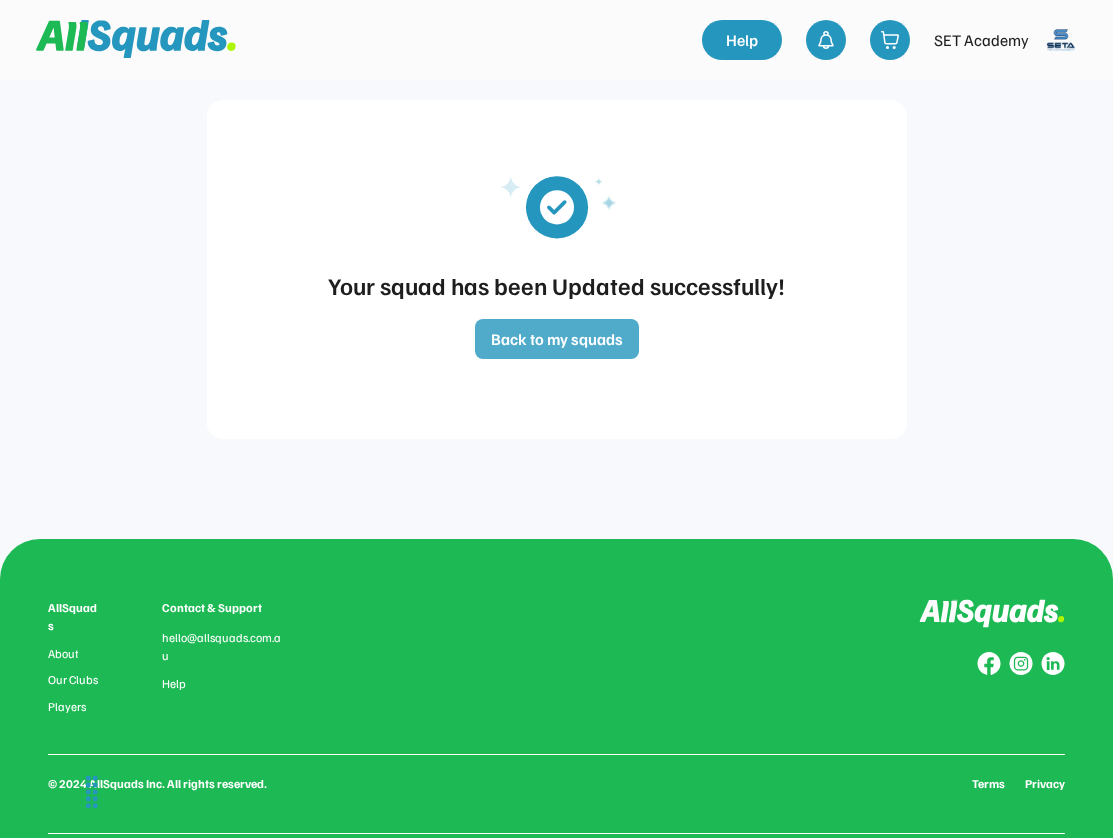 click on "Back to my squads" at bounding box center (557, 339) 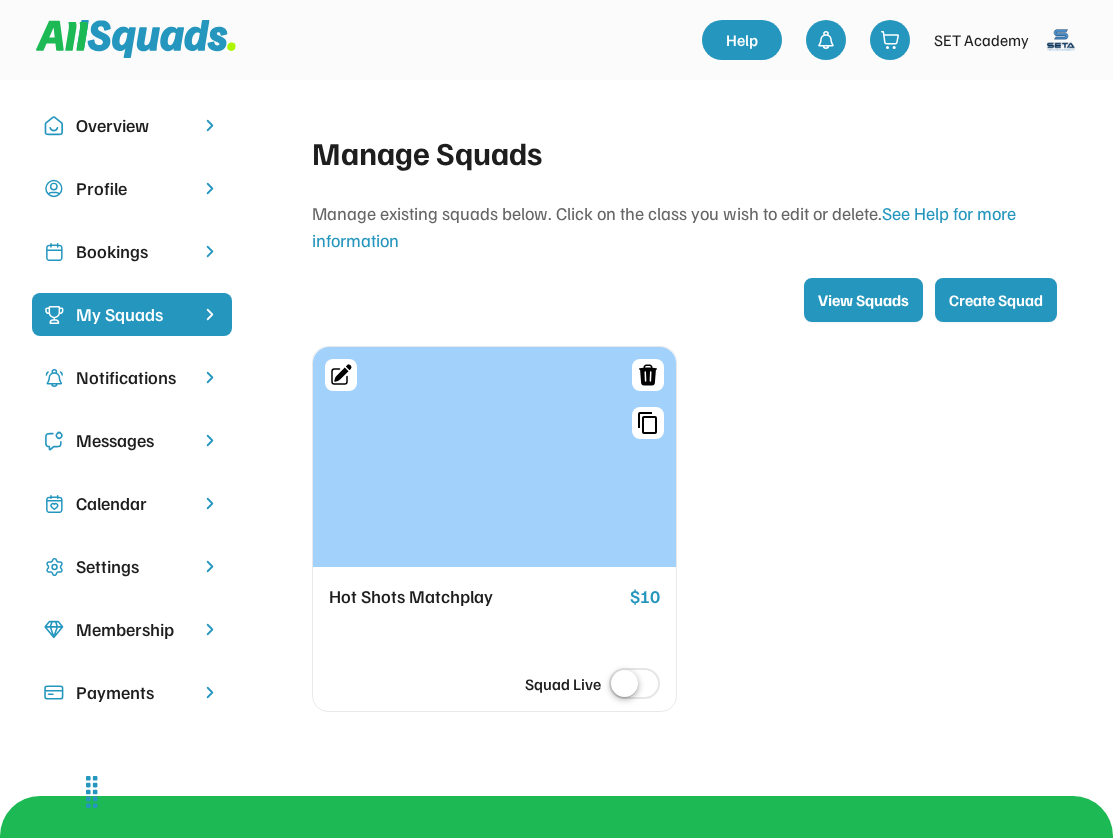 scroll, scrollTop: 0, scrollLeft: 0, axis: both 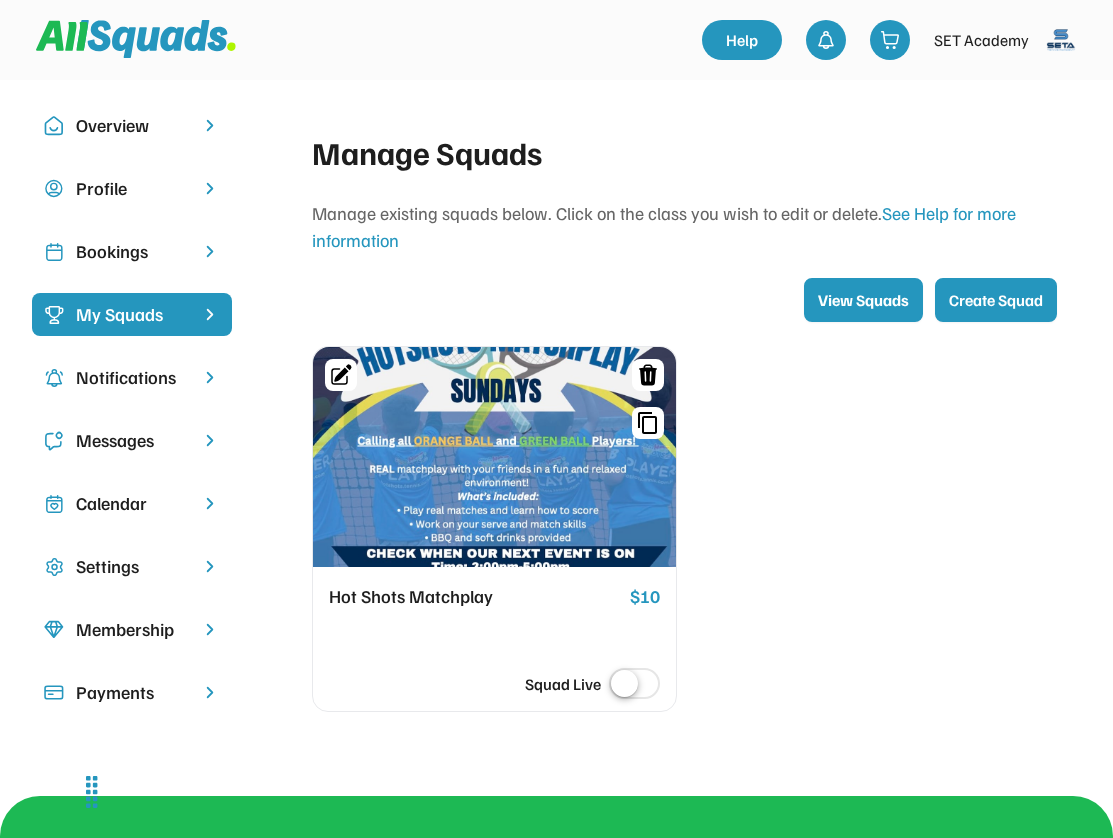 click on "View Squads" at bounding box center (863, 300) 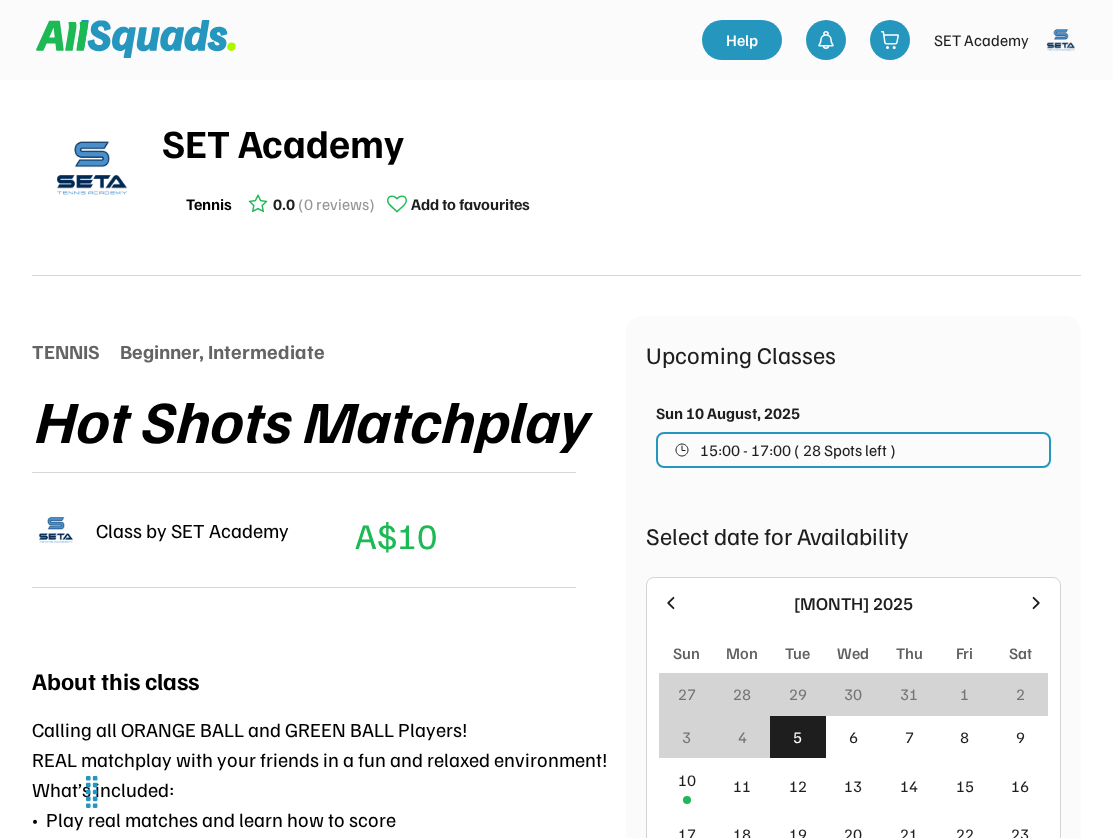 scroll, scrollTop: 0, scrollLeft: 0, axis: both 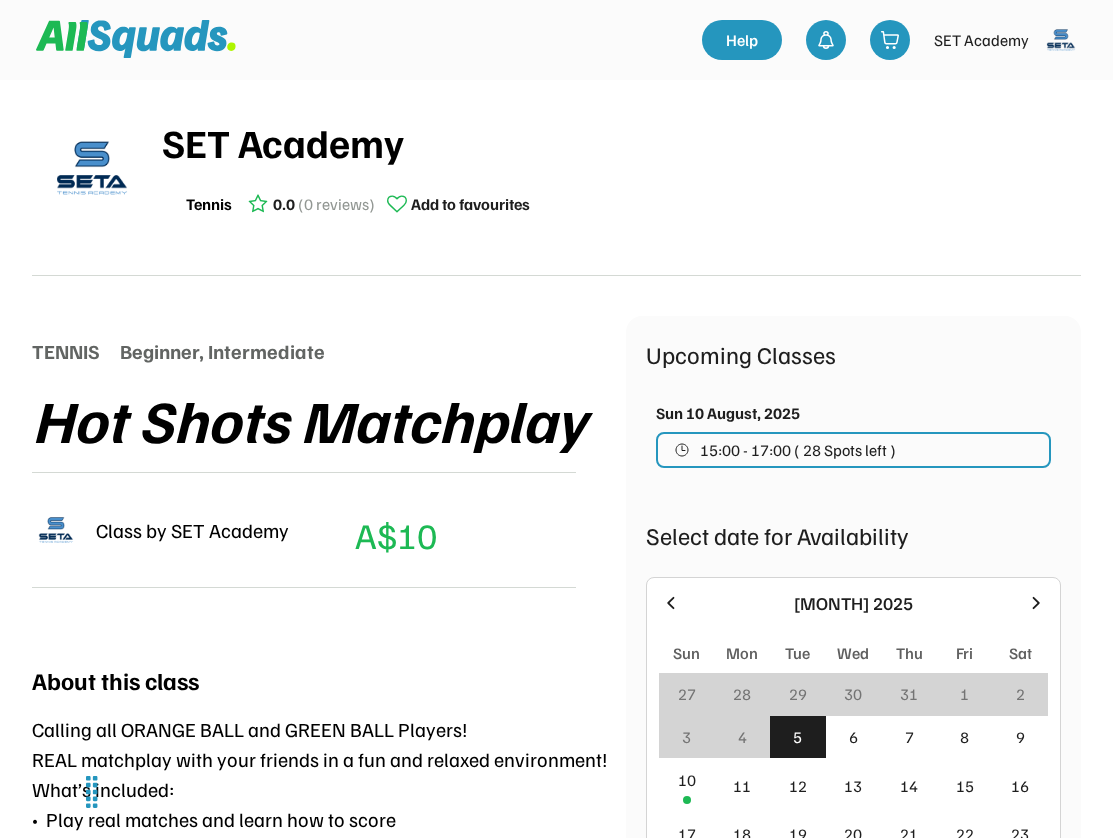 click on "15:00 - 17:00  ( 28 Spots left )" at bounding box center [798, 450] 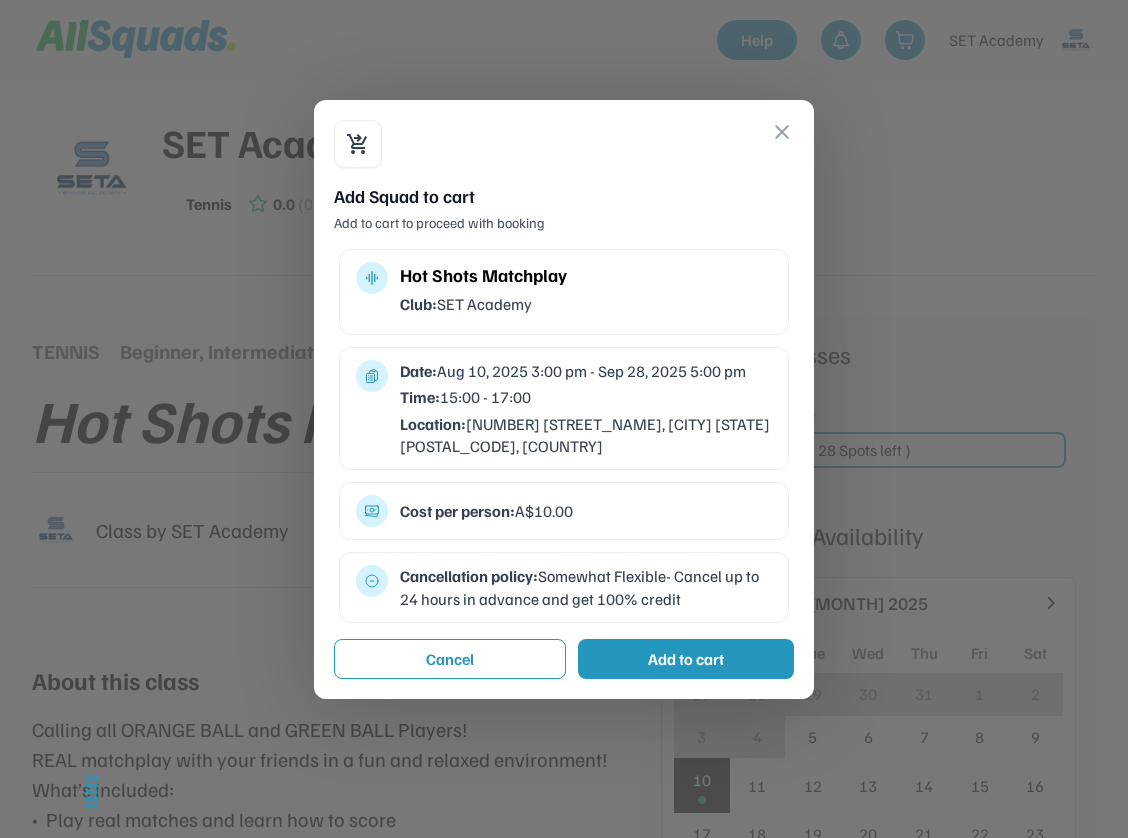 click on "Add to cart" at bounding box center (686, 659) 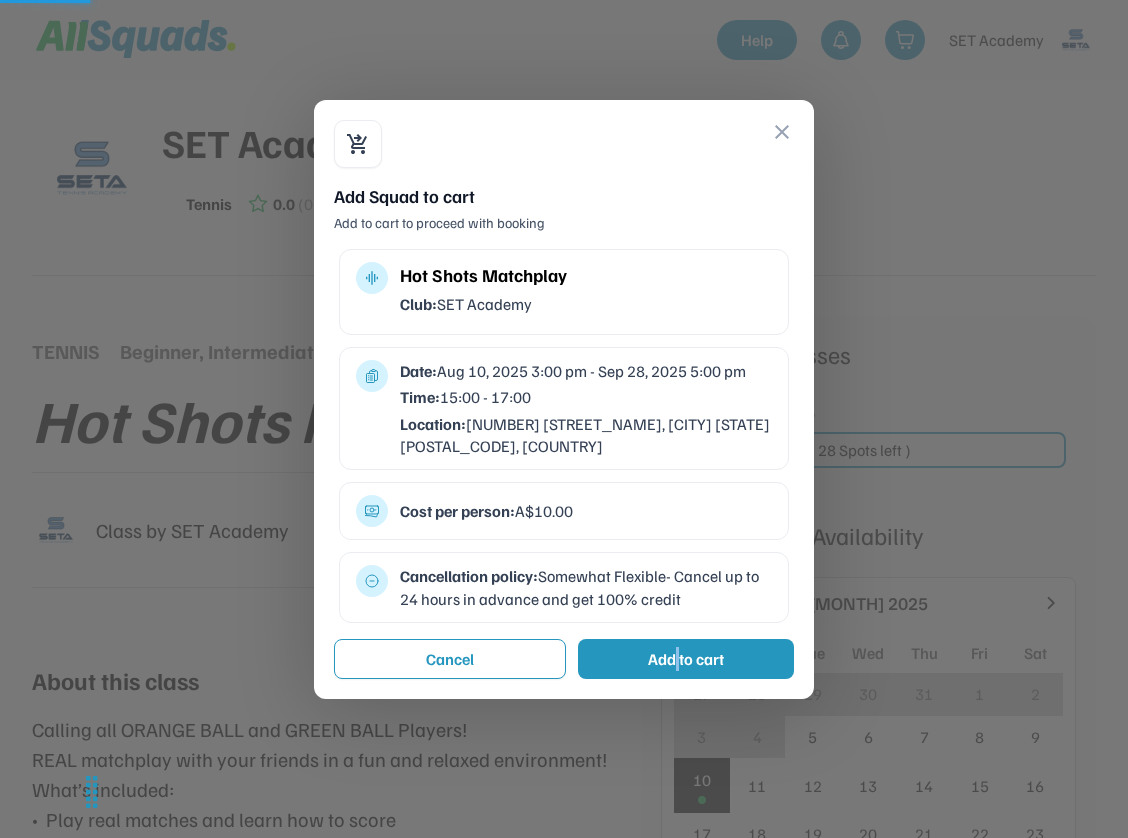 click on "Add to cart" at bounding box center [686, 659] 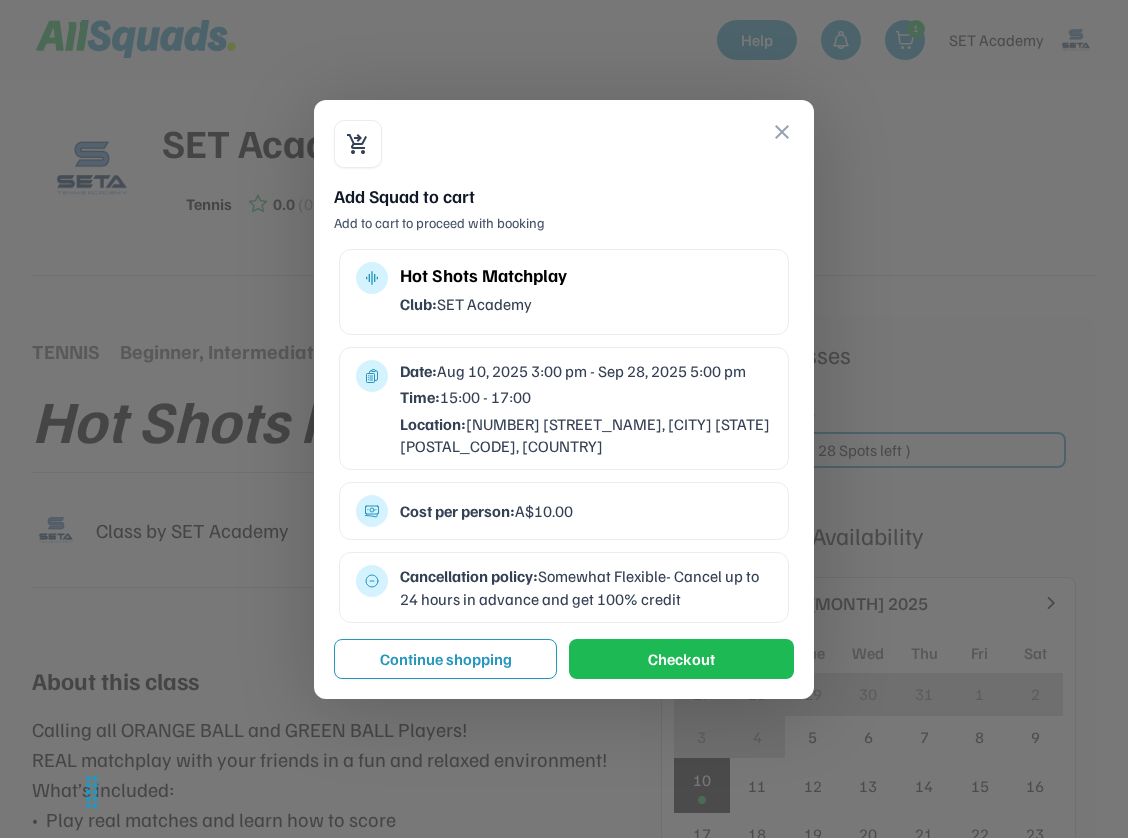 click on "close" at bounding box center [782, 132] 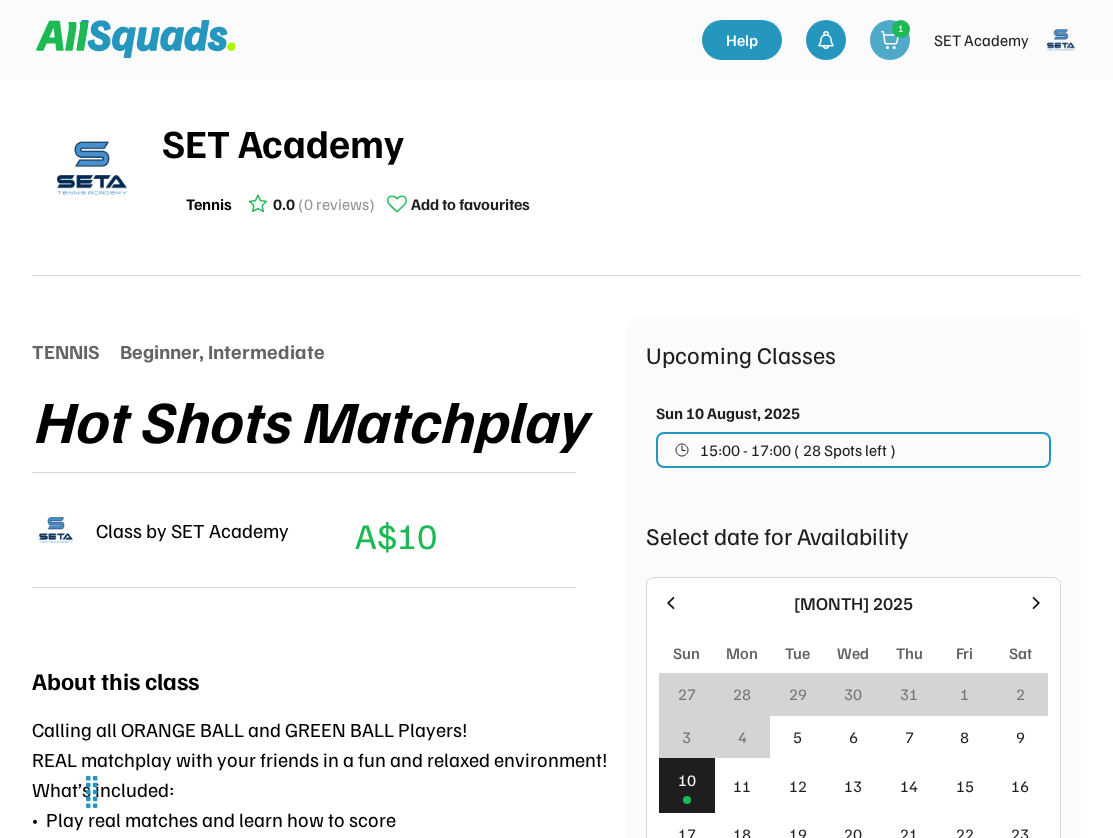 click at bounding box center (890, 40) 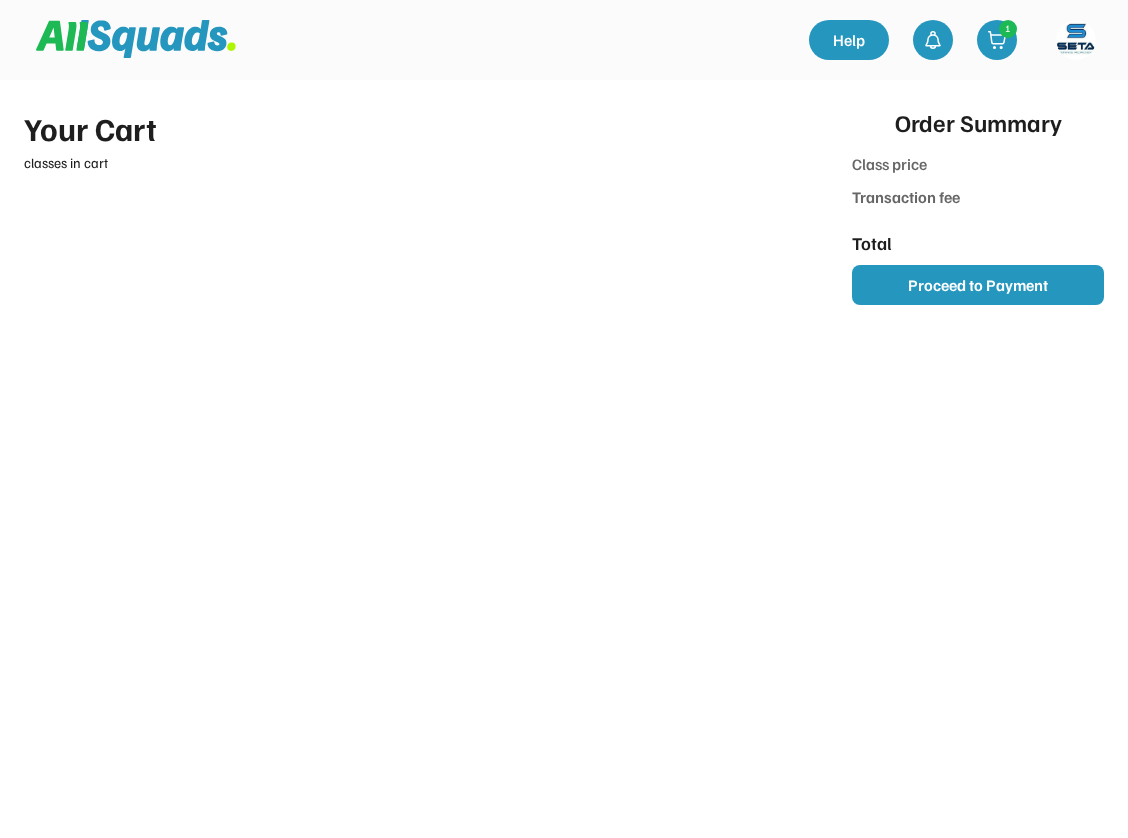 scroll, scrollTop: 0, scrollLeft: 0, axis: both 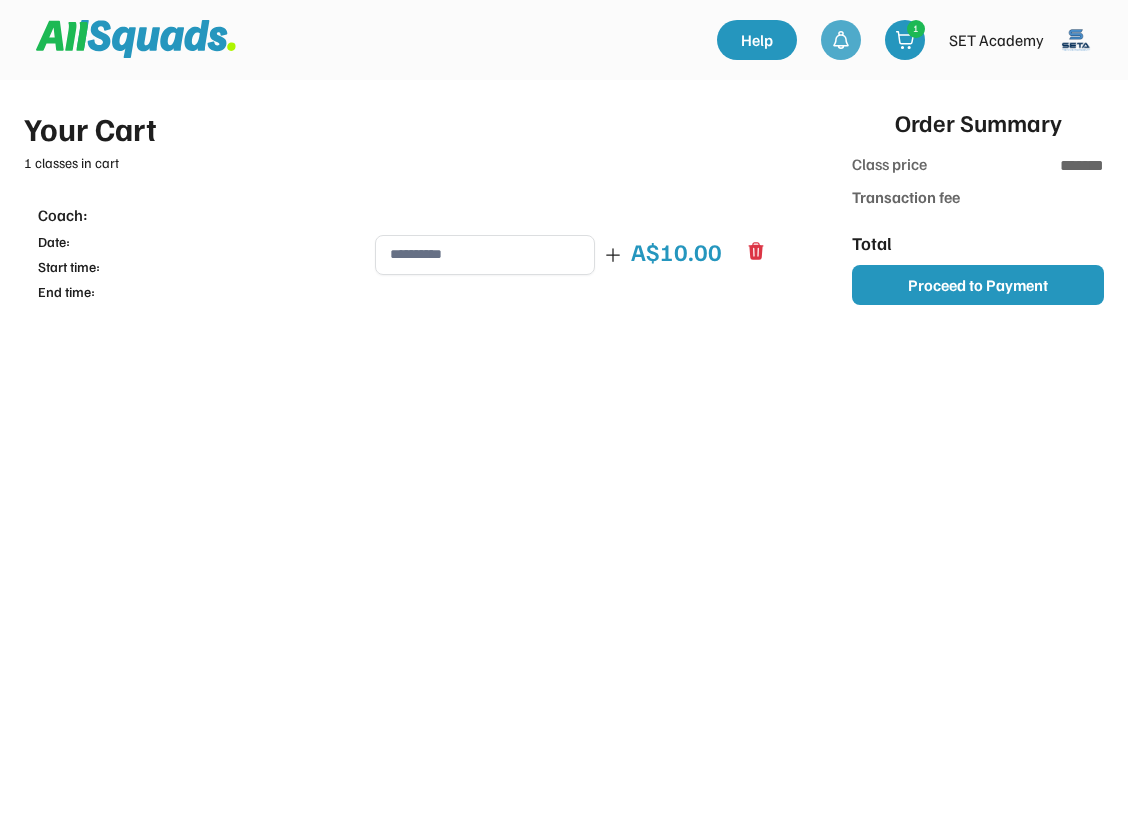 type on "******" 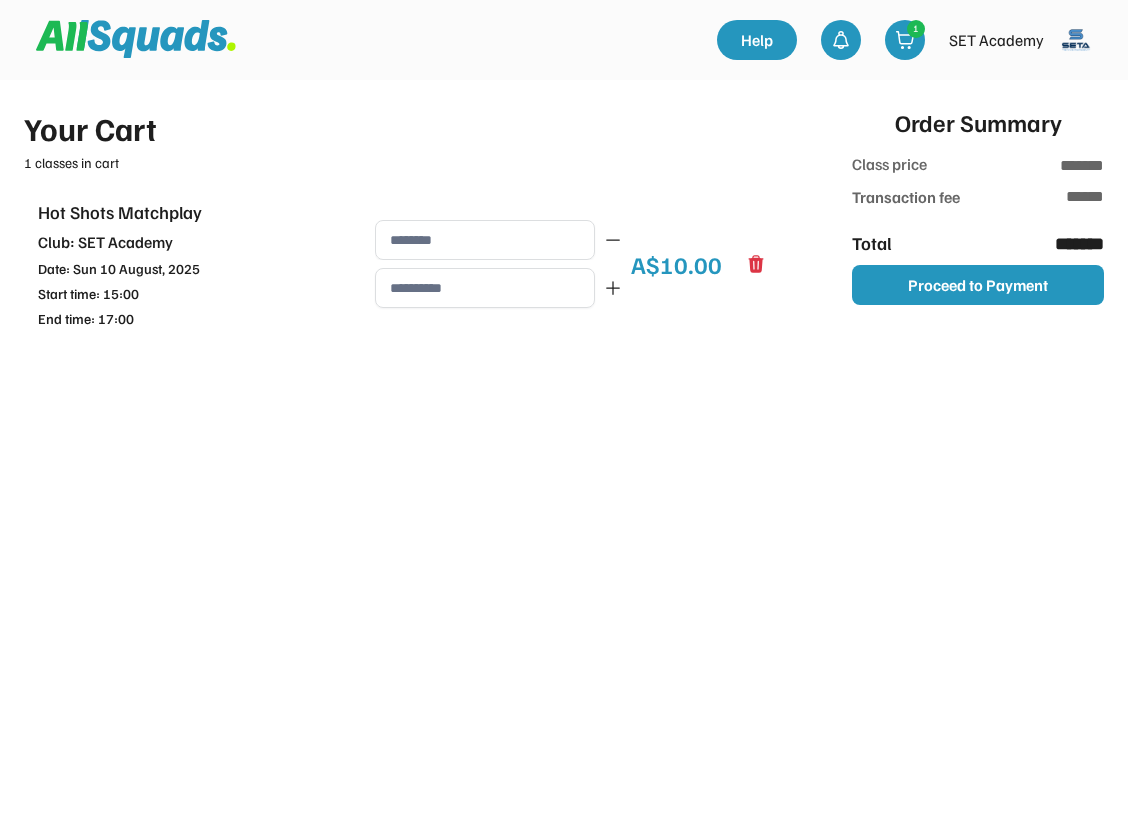 type on "**********" 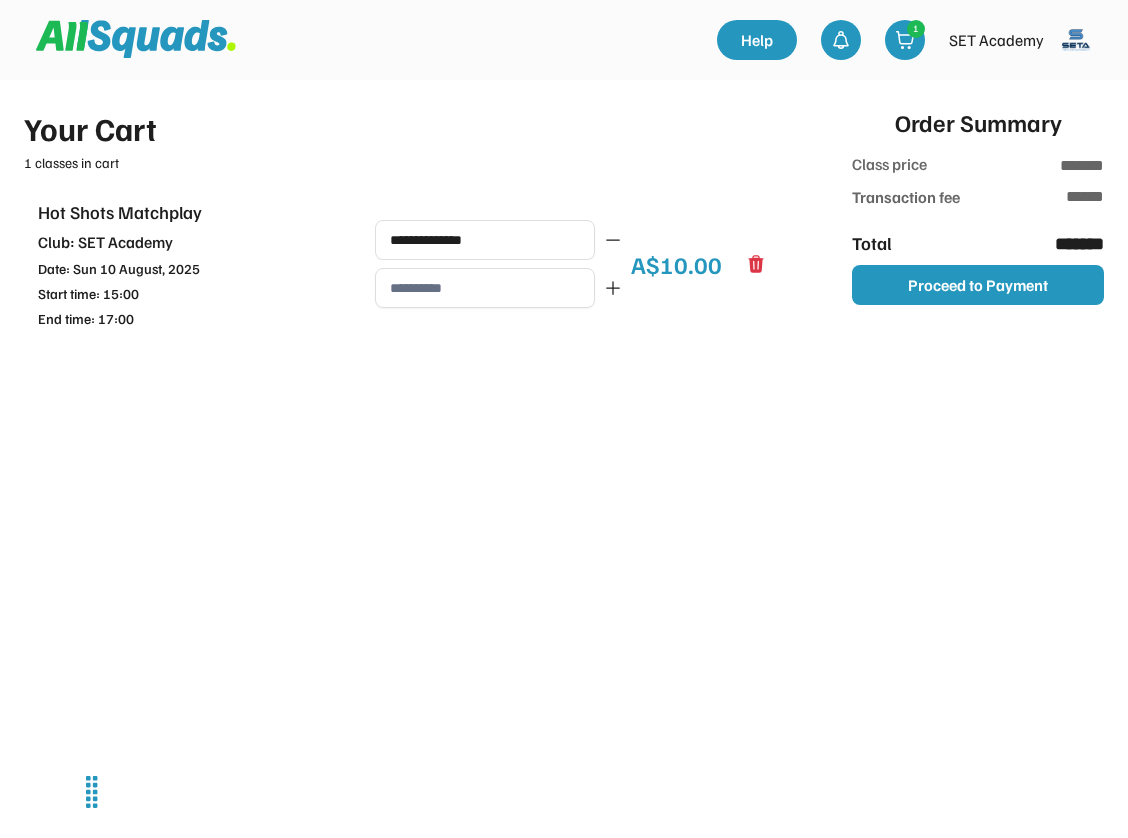 click 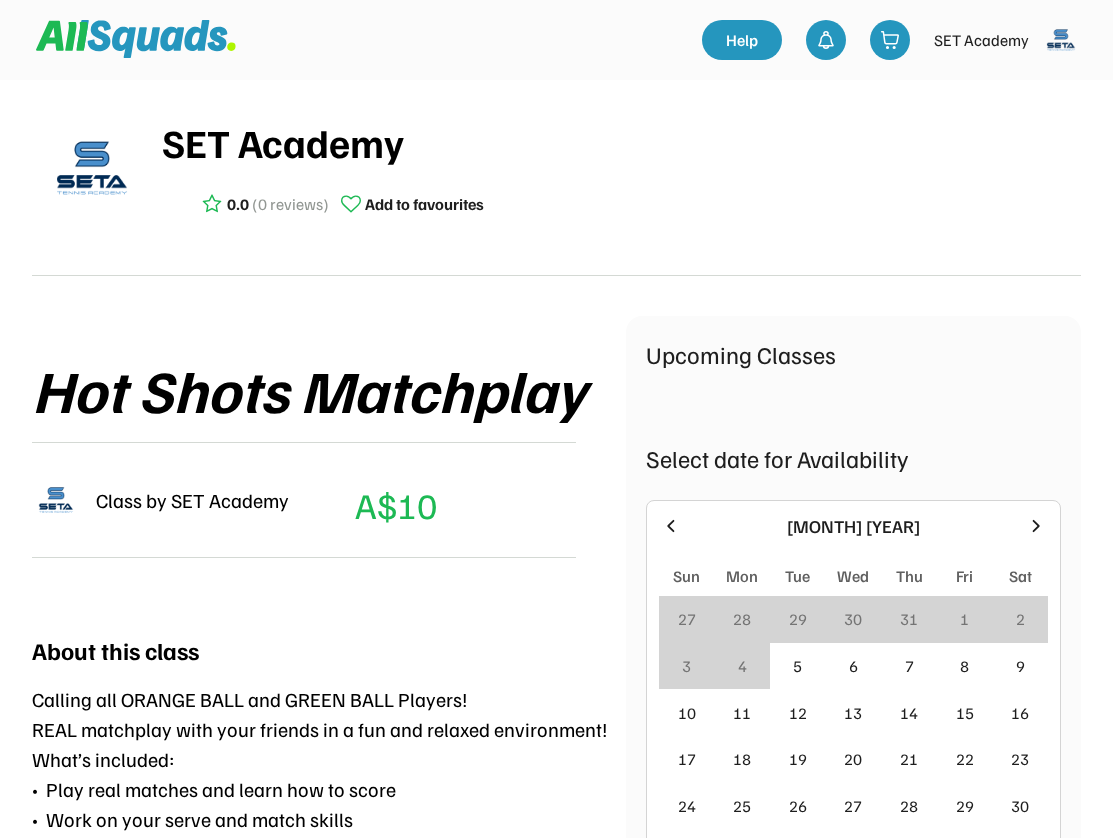 scroll, scrollTop: 0, scrollLeft: 0, axis: both 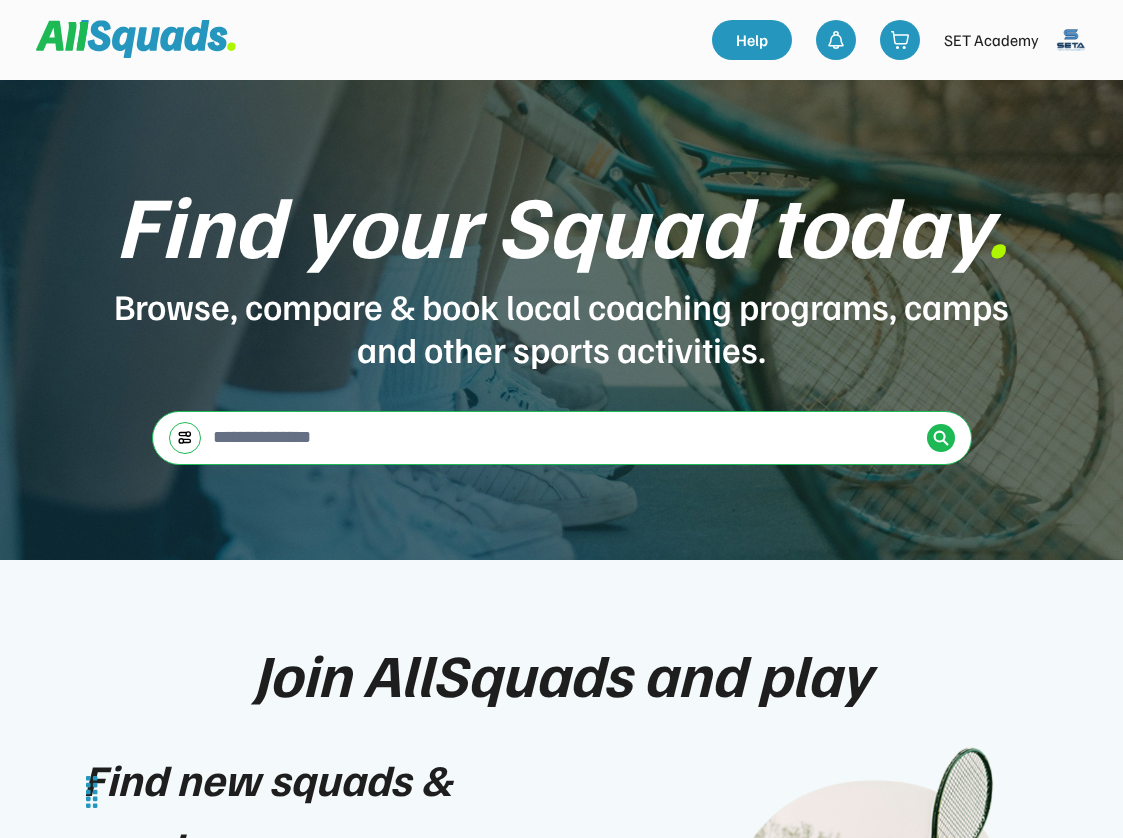 click at bounding box center (1071, 40) 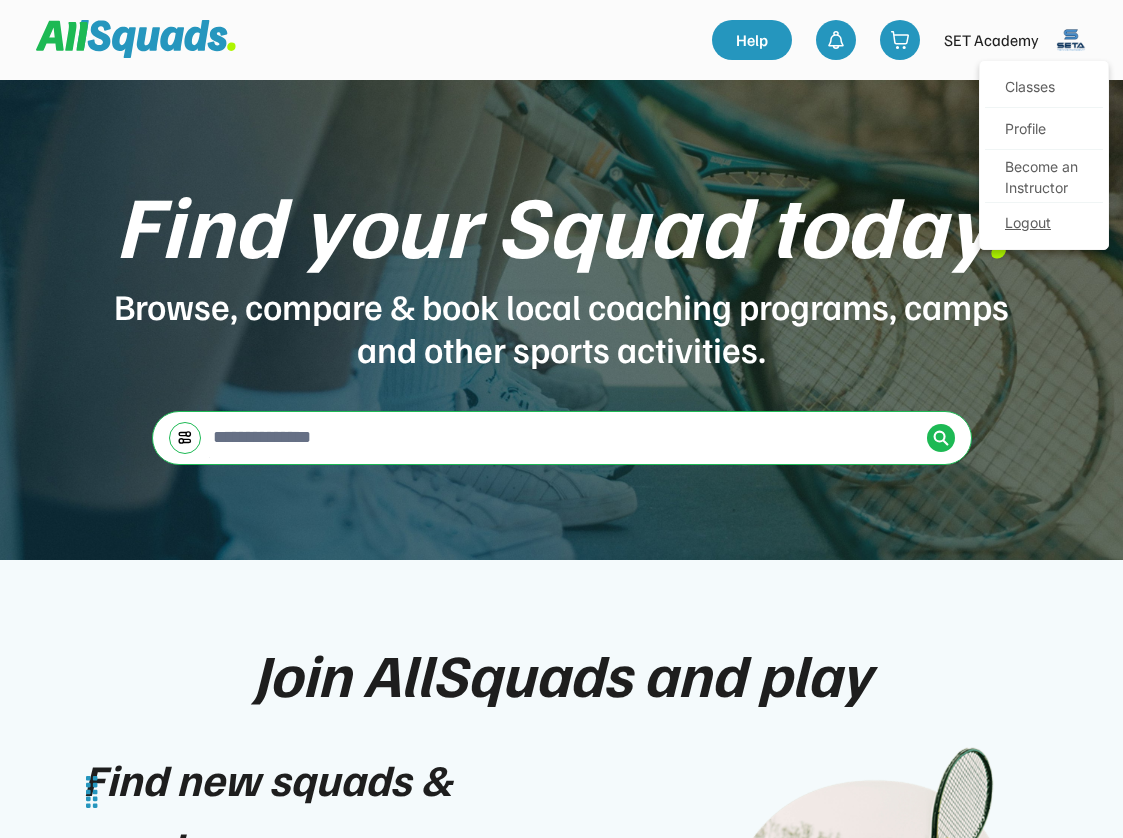 click on "Logout" at bounding box center [1044, 224] 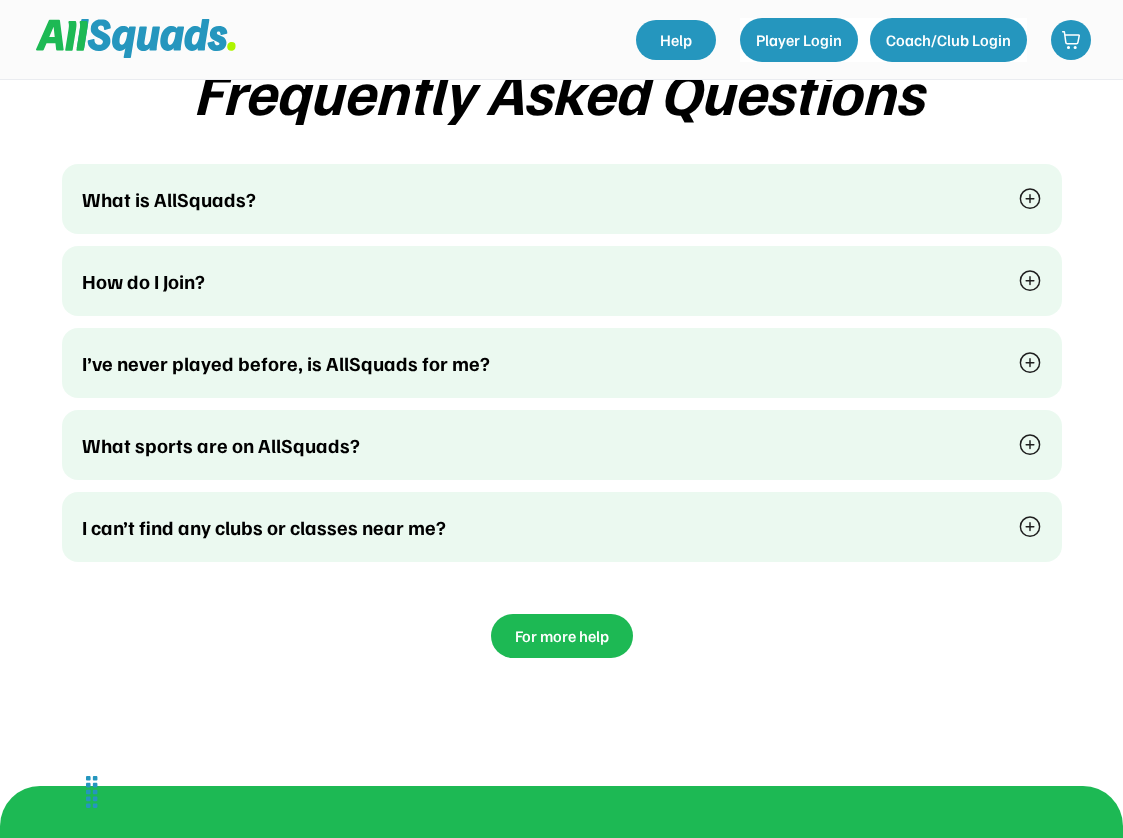 scroll, scrollTop: 5273, scrollLeft: 0, axis: vertical 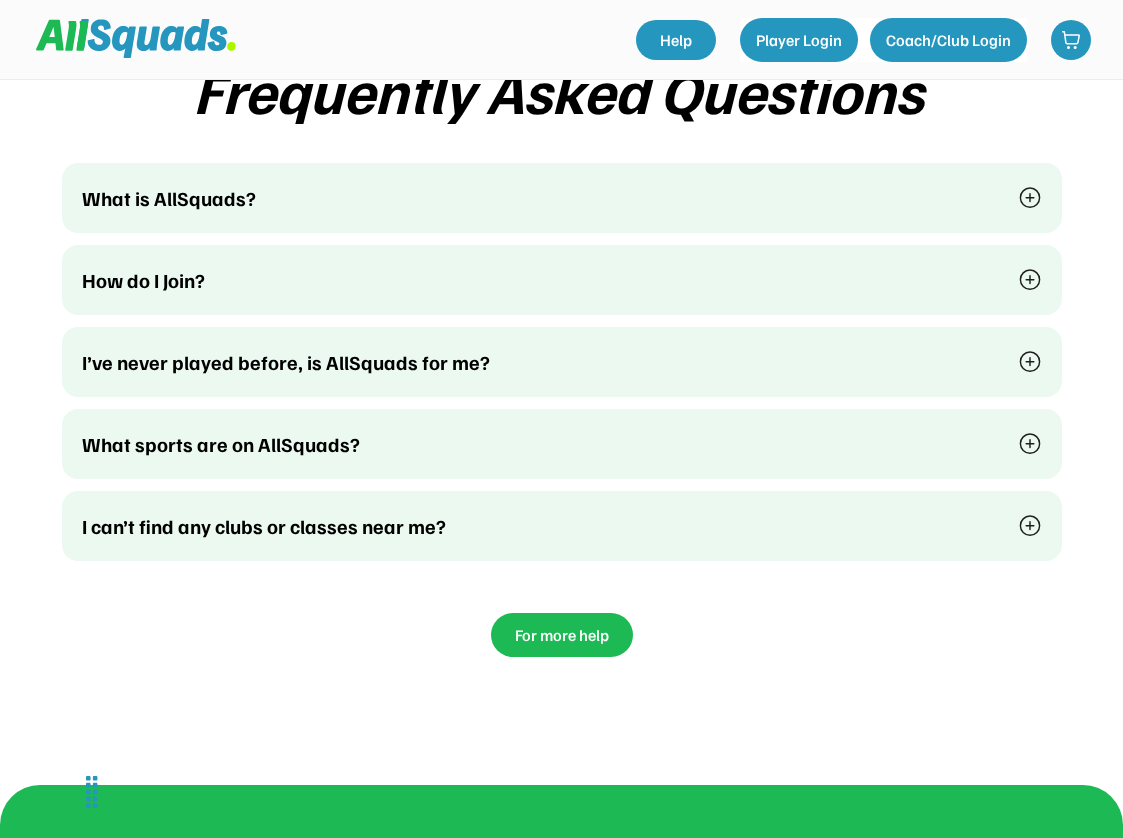 click on "How do I Join?" at bounding box center [538, 280] 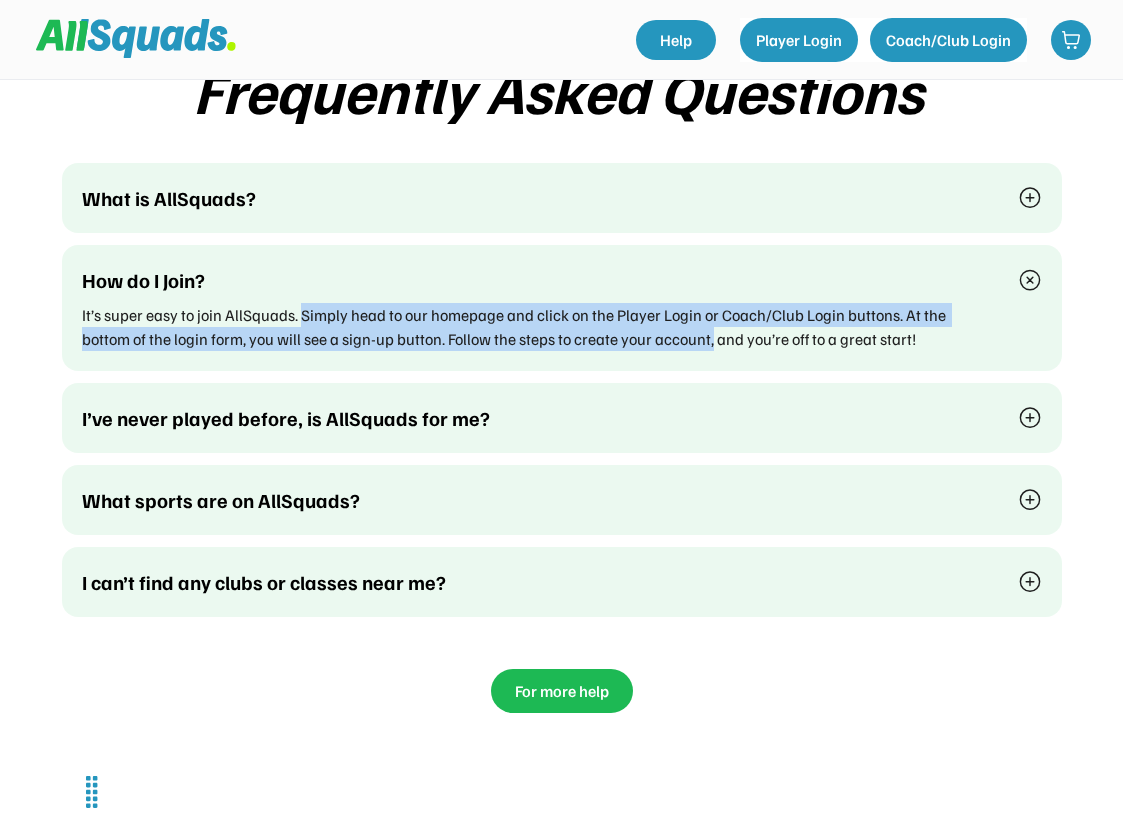 drag, startPoint x: 298, startPoint y: 313, endPoint x: 709, endPoint y: 340, distance: 411.8859 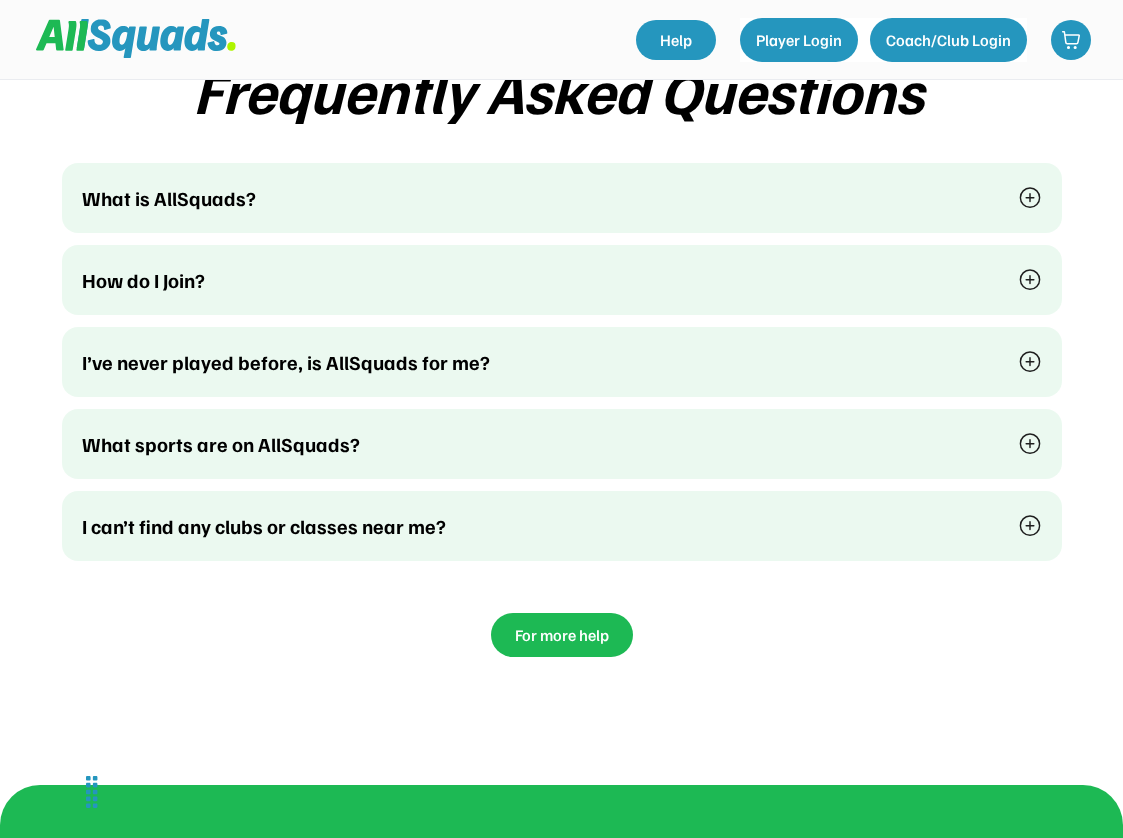 click on "How do I Join?" at bounding box center [538, 280] 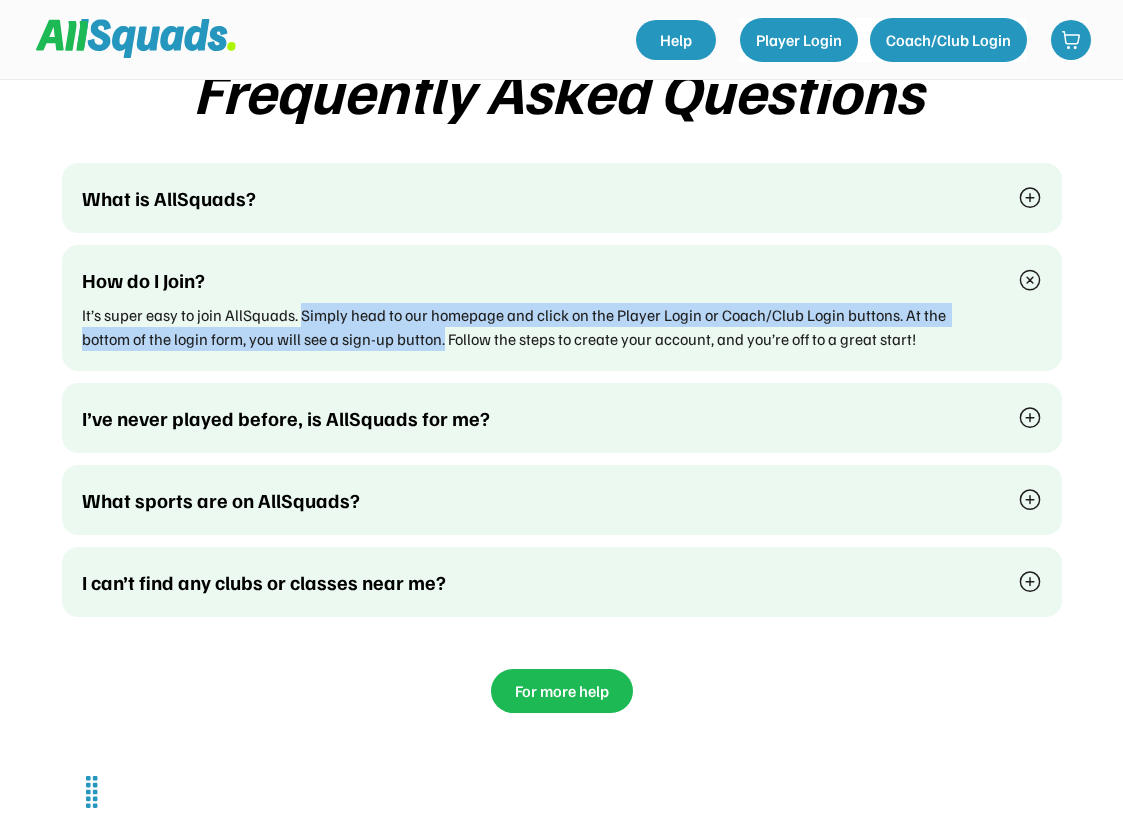 drag, startPoint x: 299, startPoint y: 310, endPoint x: 441, endPoint y: 344, distance: 146.0137 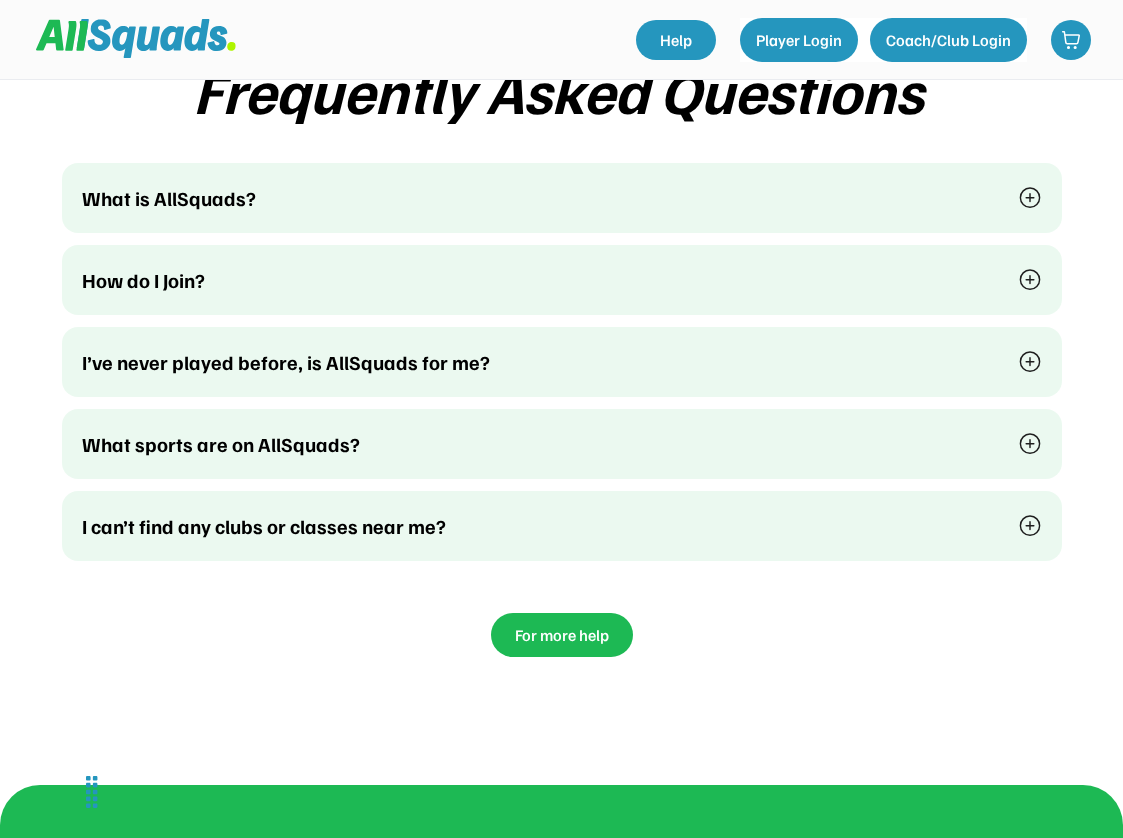 click on "How do I Join?" at bounding box center (538, 280) 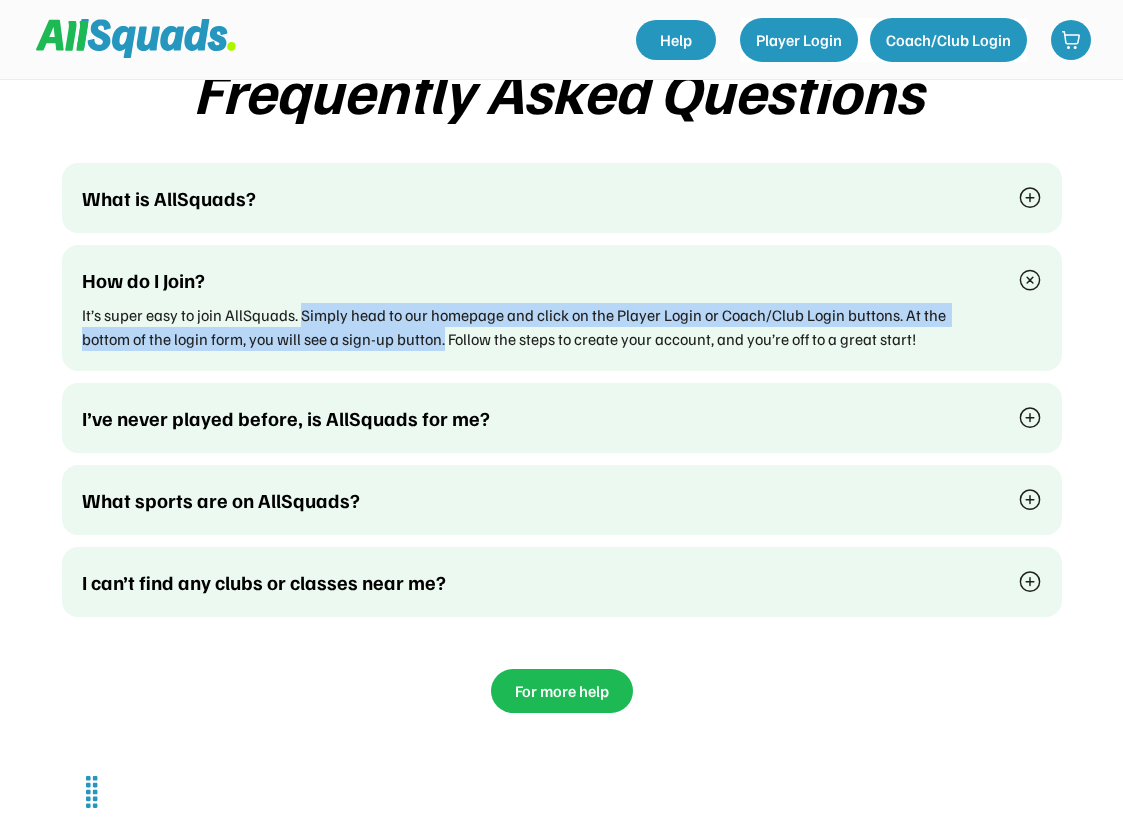 drag, startPoint x: 302, startPoint y: 310, endPoint x: 442, endPoint y: 336, distance: 142.39381 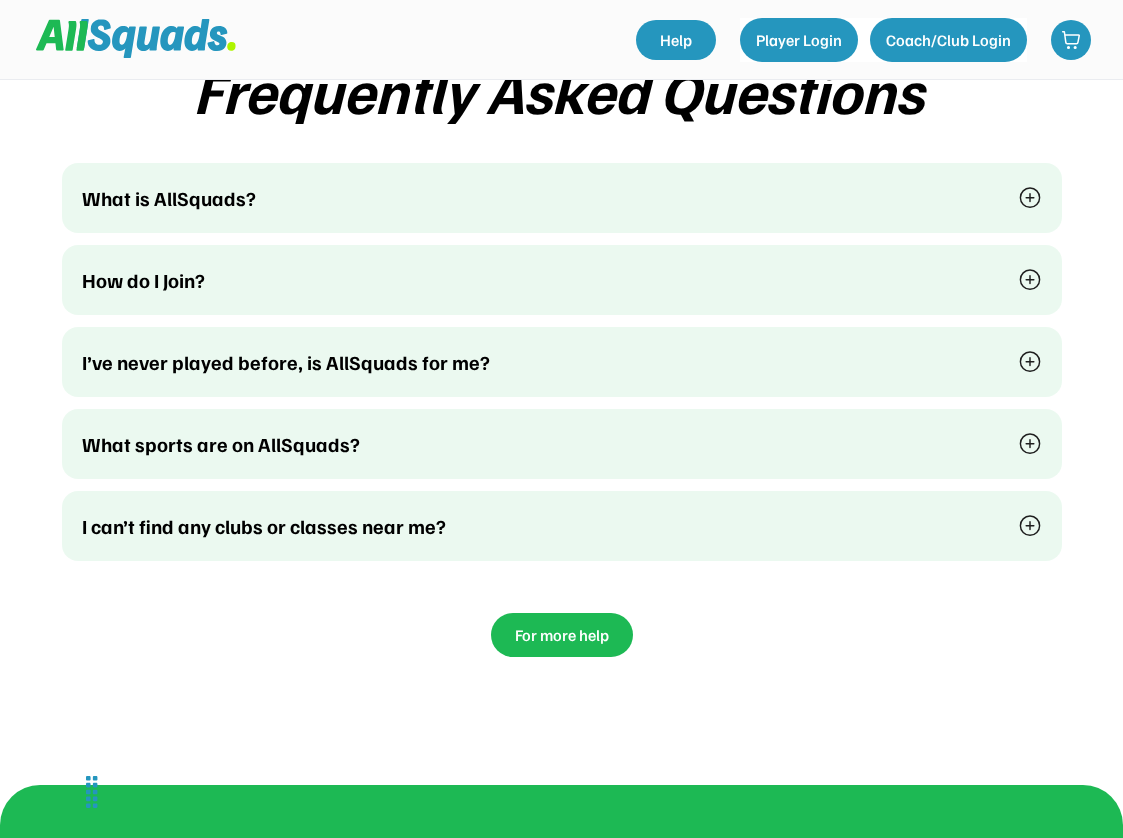 click at bounding box center (1030, 280) 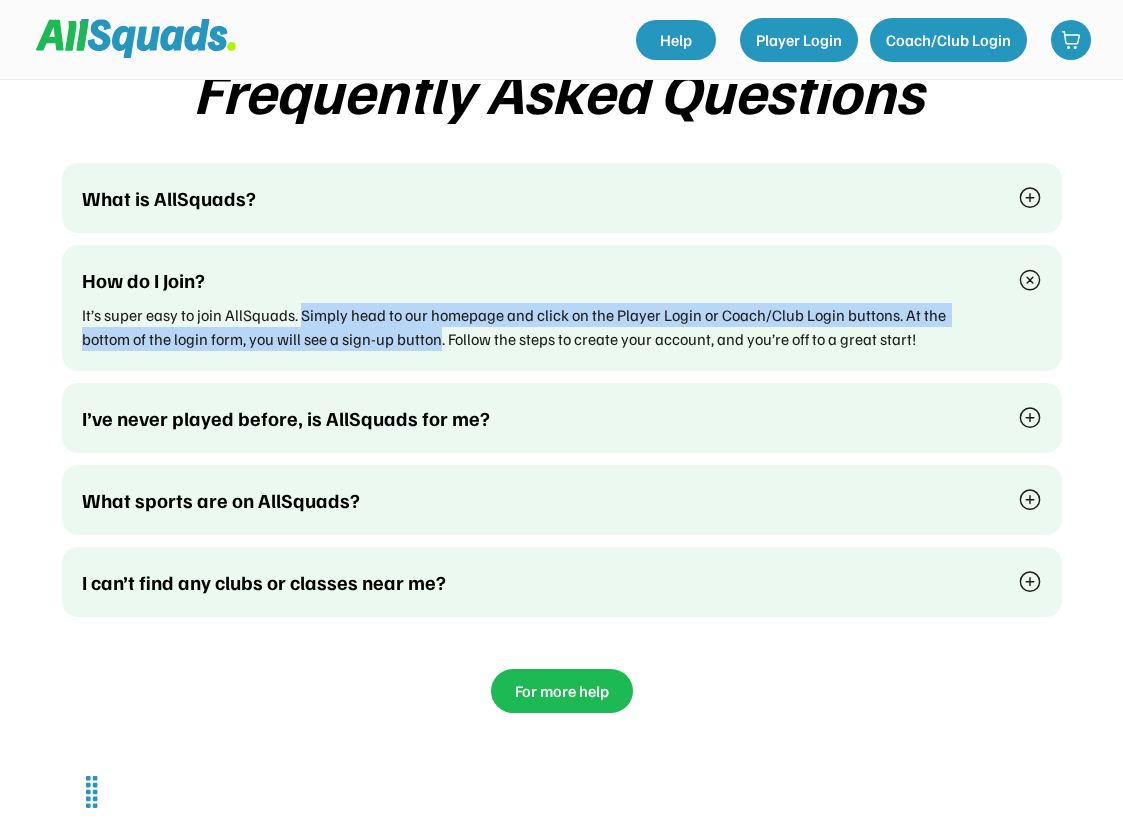 drag, startPoint x: 438, startPoint y: 340, endPoint x: 299, endPoint y: 323, distance: 140.0357 